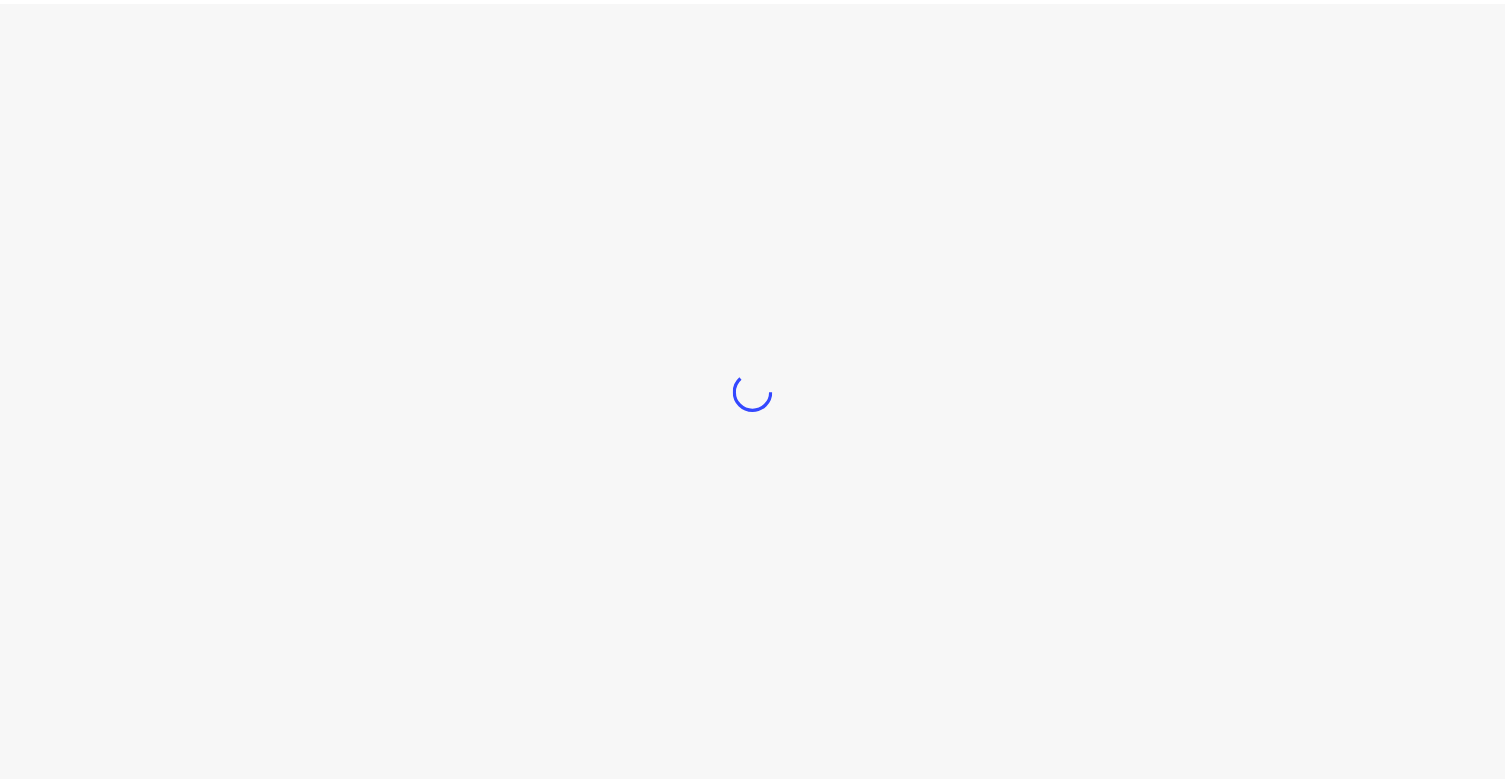 scroll, scrollTop: 0, scrollLeft: 0, axis: both 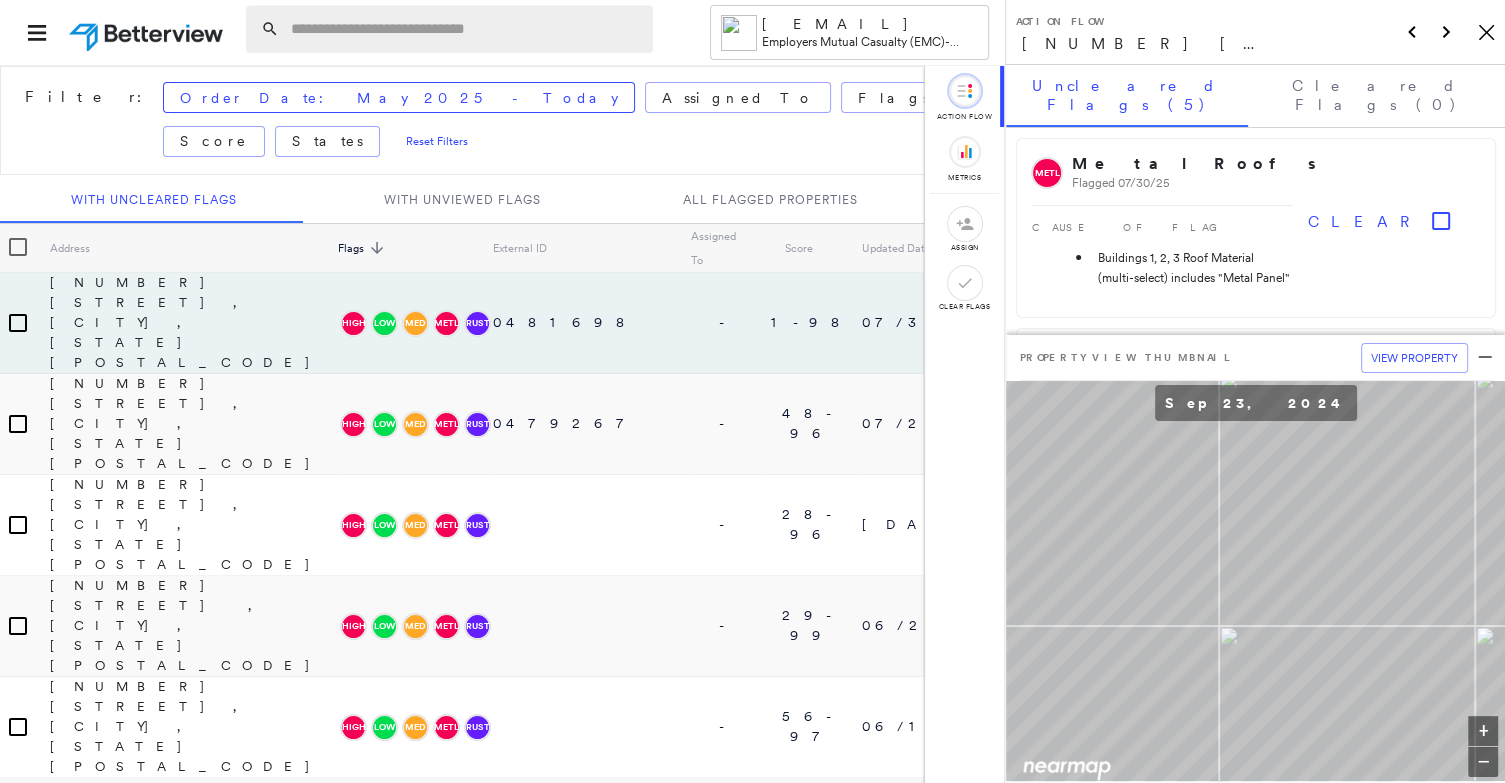 click at bounding box center (466, 29) 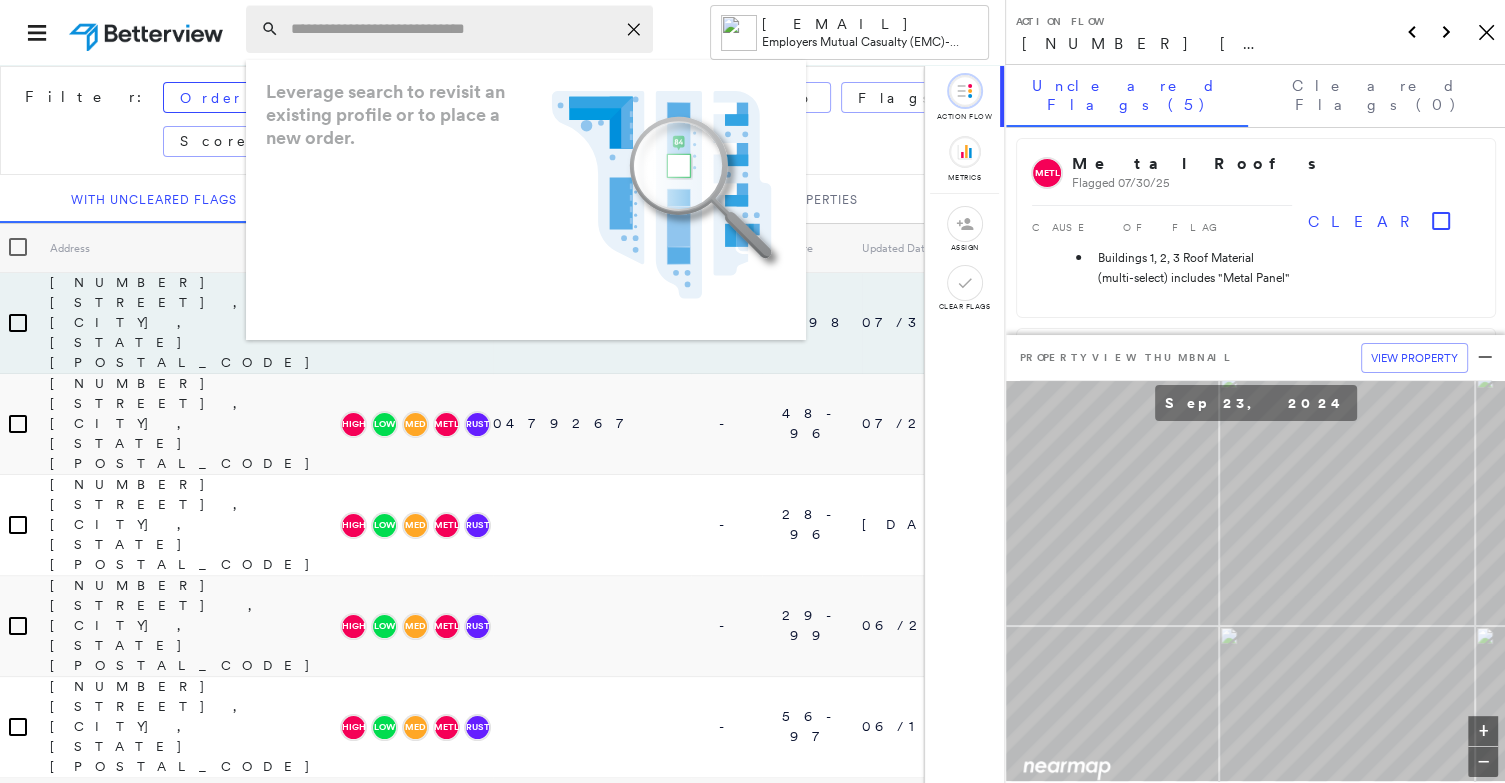 paste on "**********" 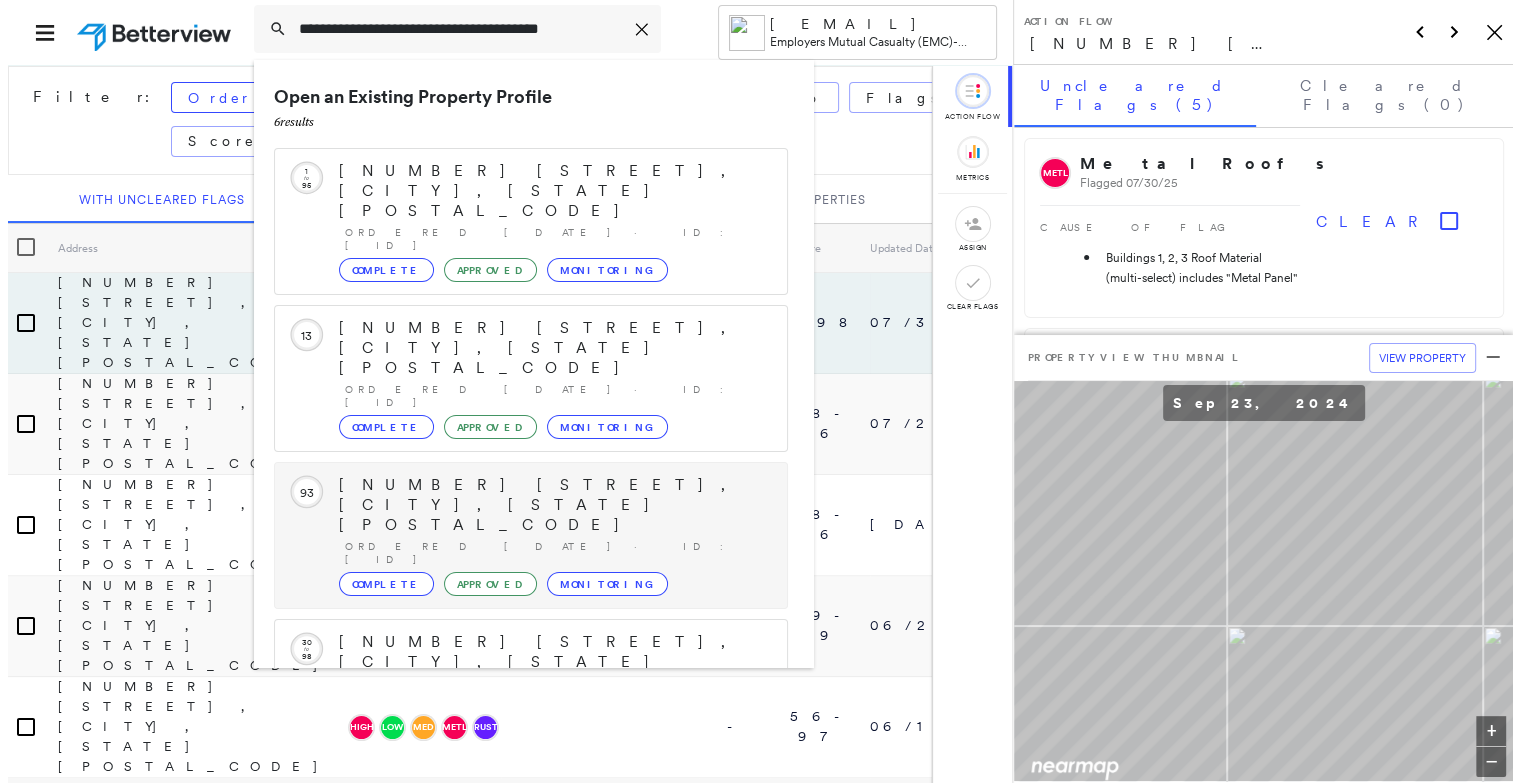 scroll, scrollTop: 208, scrollLeft: 0, axis: vertical 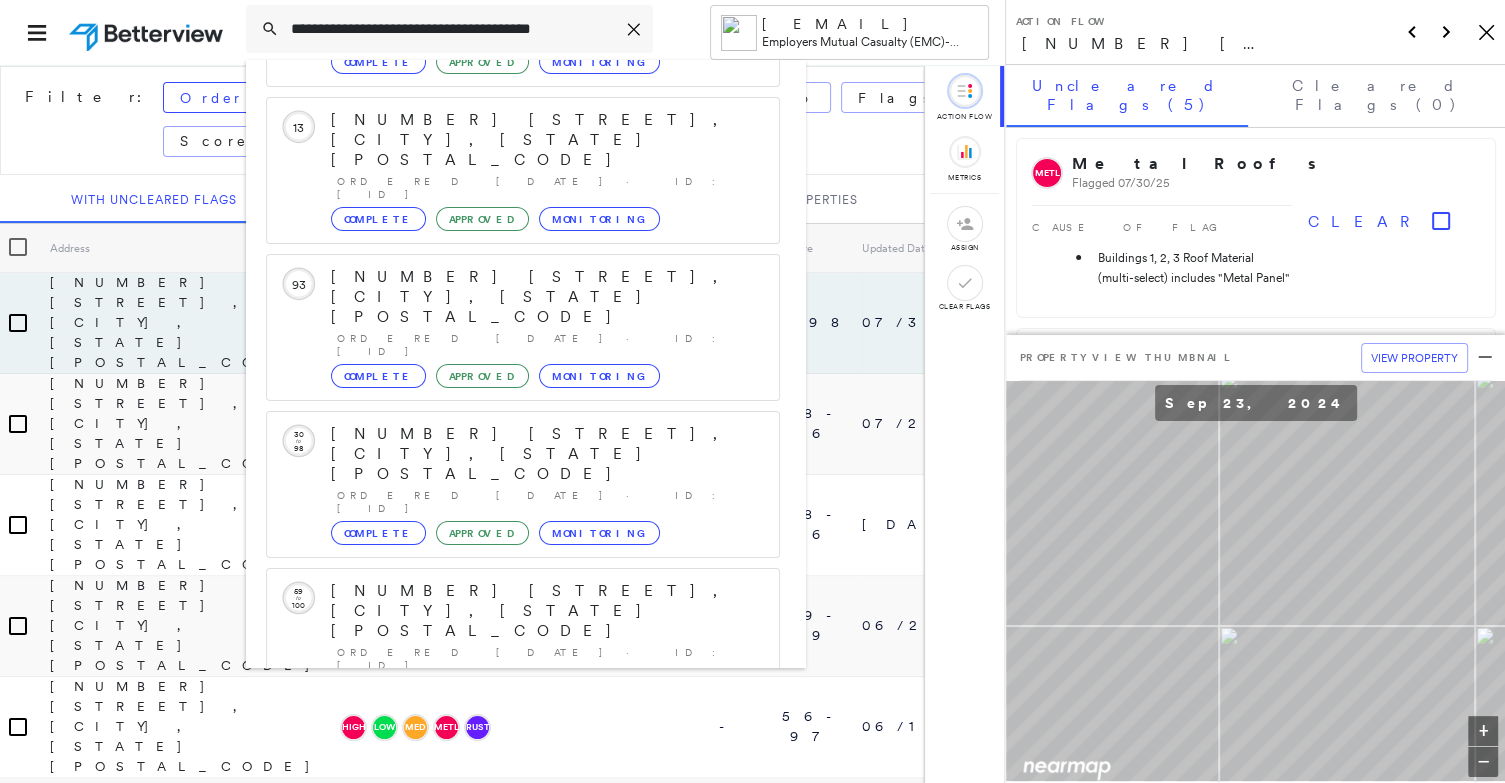 type on "**********" 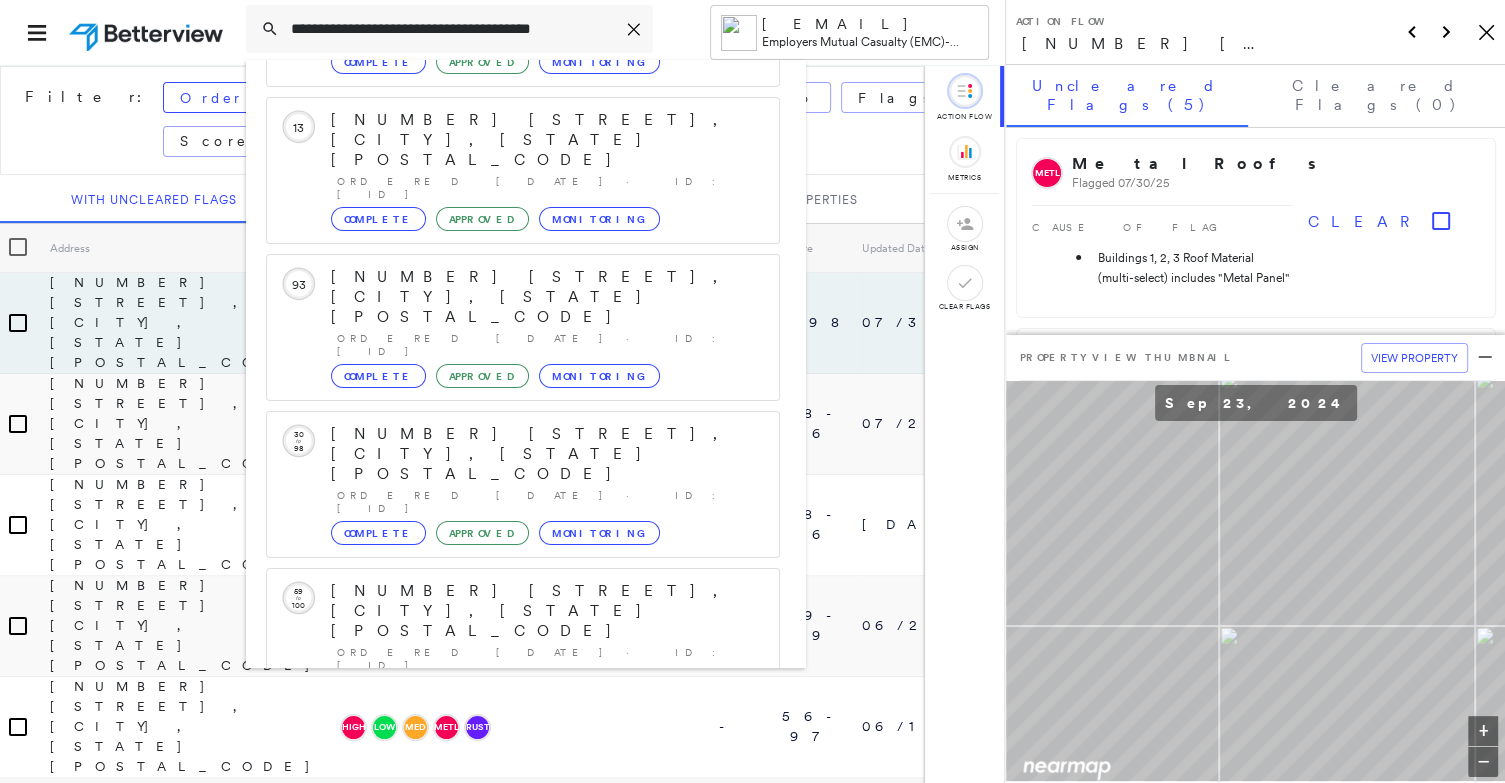 click 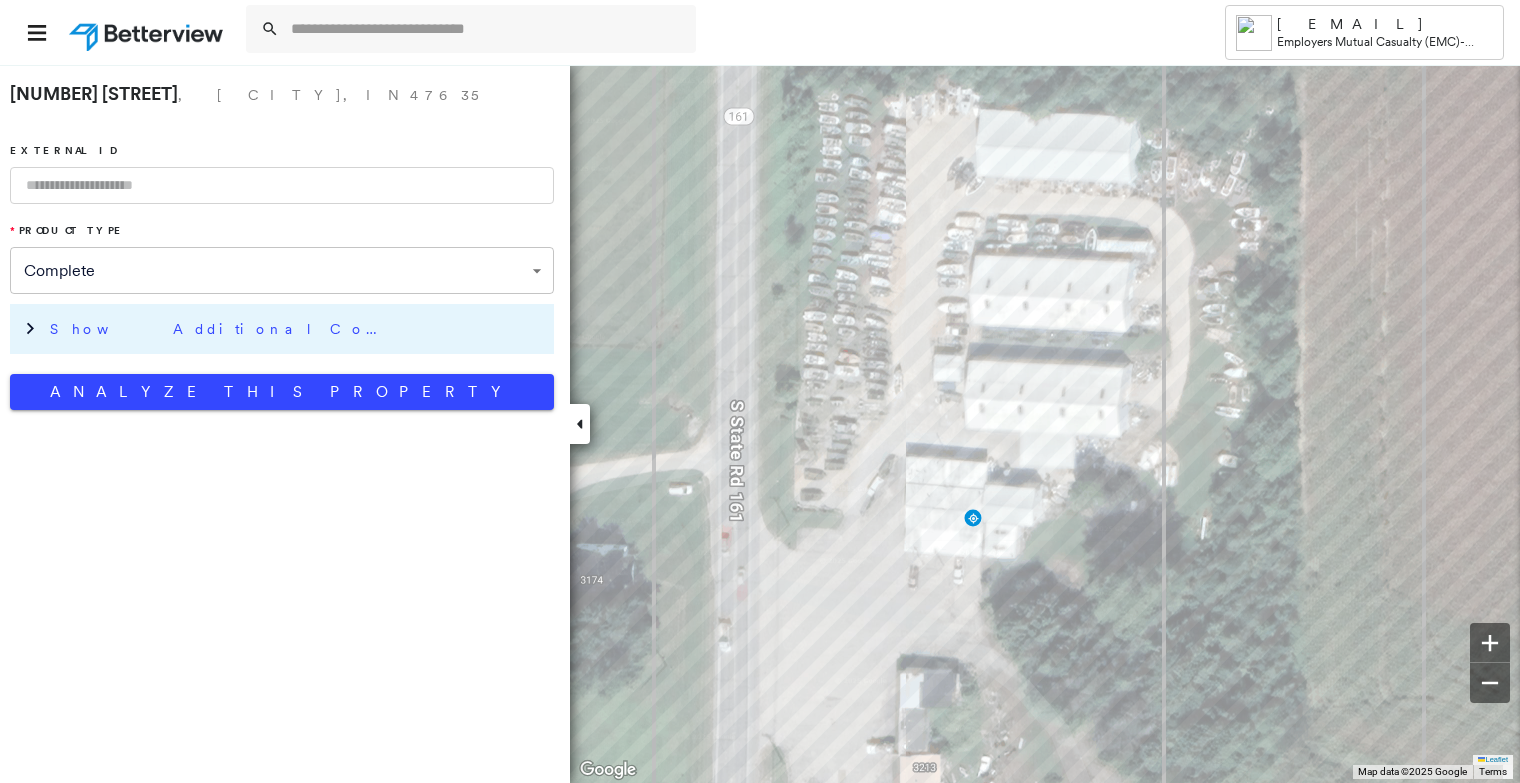 click on "Show Additional Company Data" at bounding box center (220, 329) 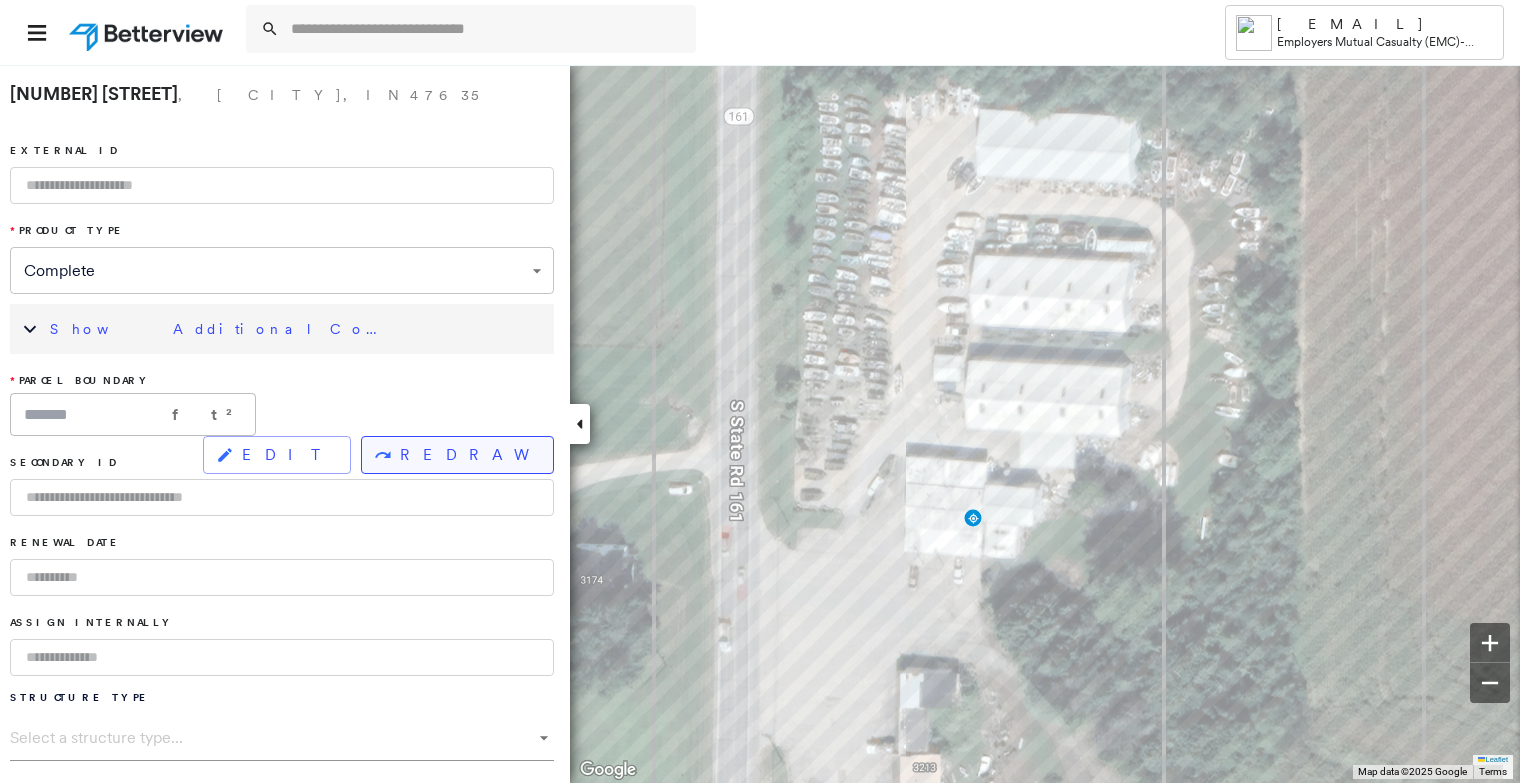 click on "REDRAW" at bounding box center (468, 455) 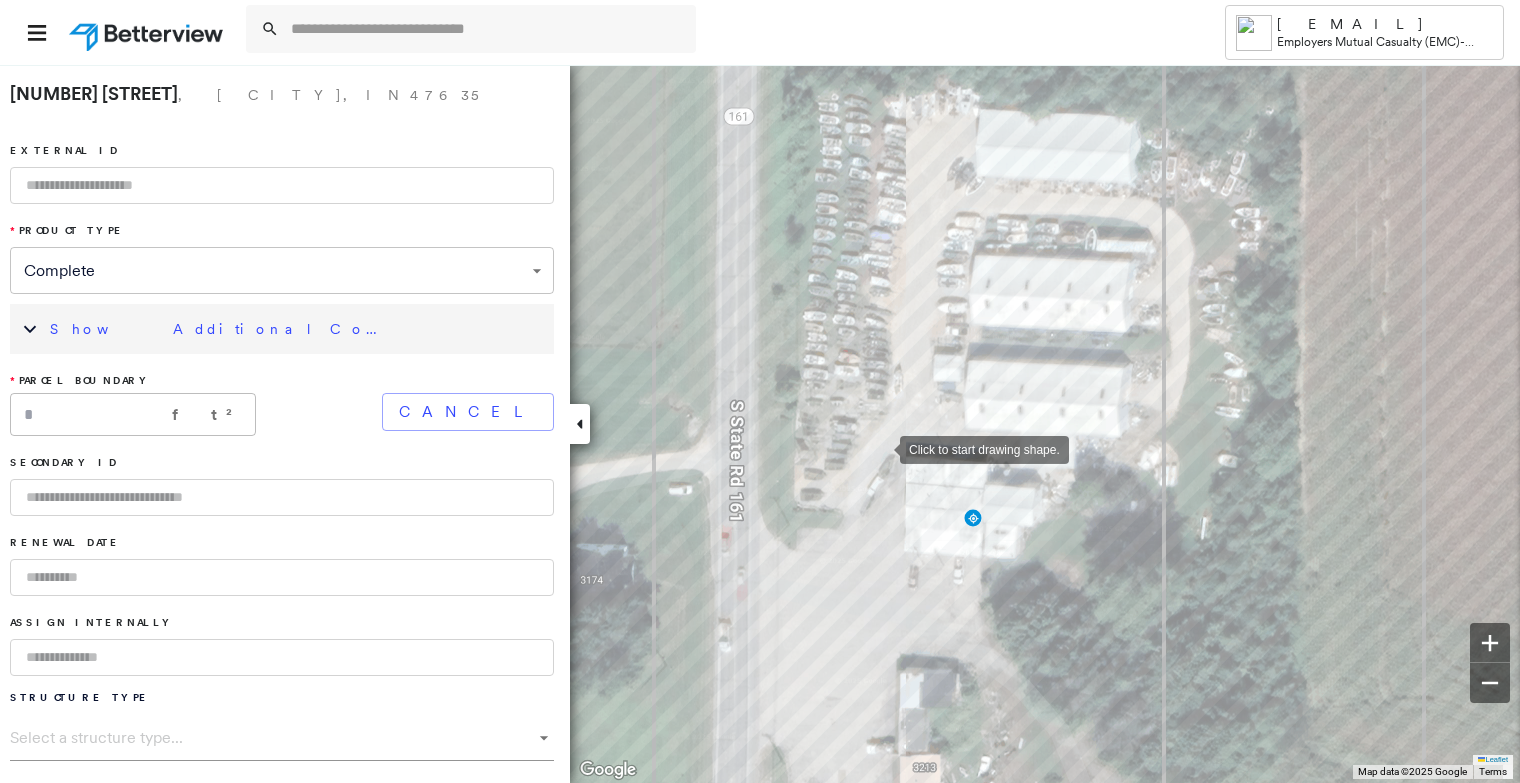 click at bounding box center [880, 448] 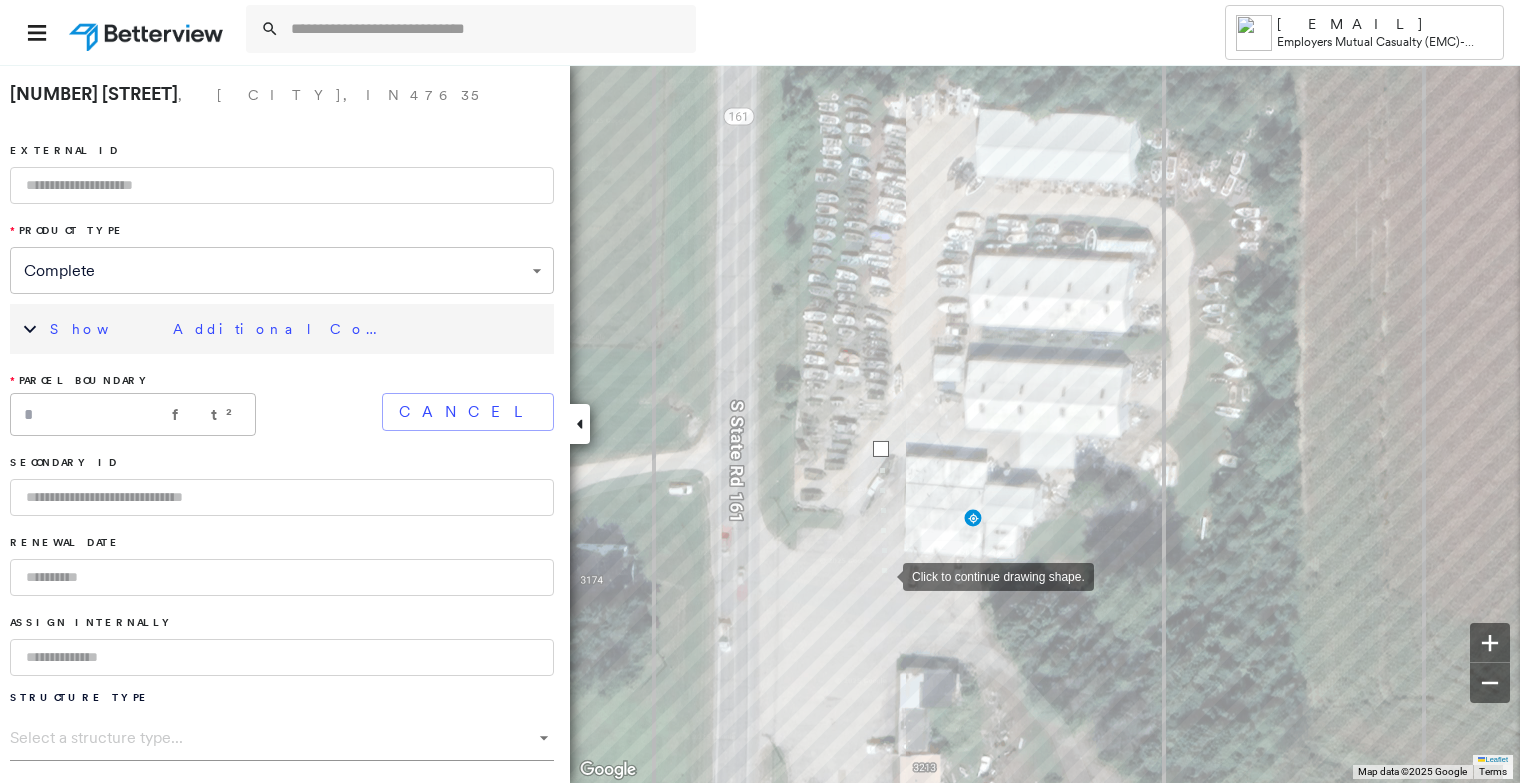 click at bounding box center [883, 575] 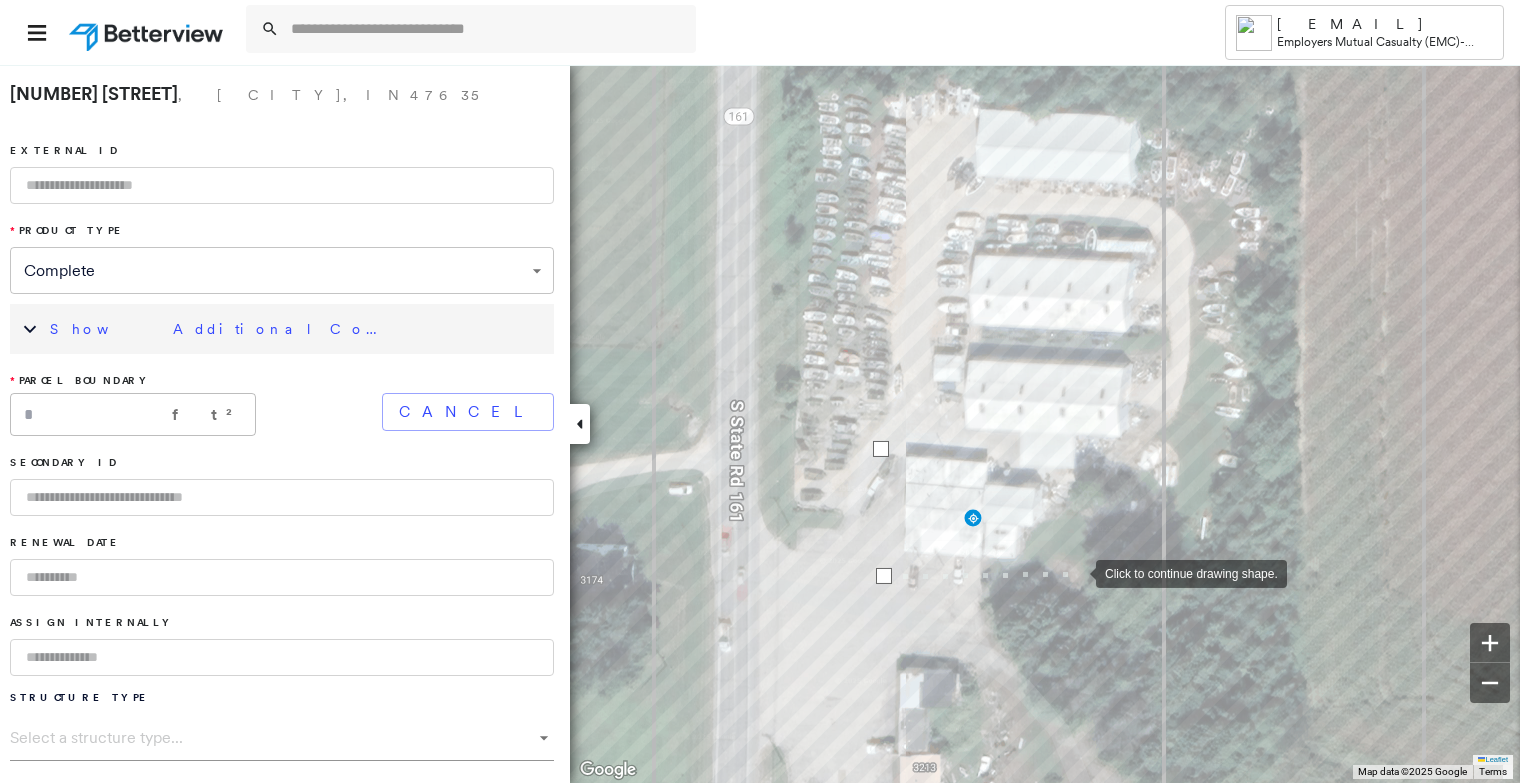 click at bounding box center (1076, 572) 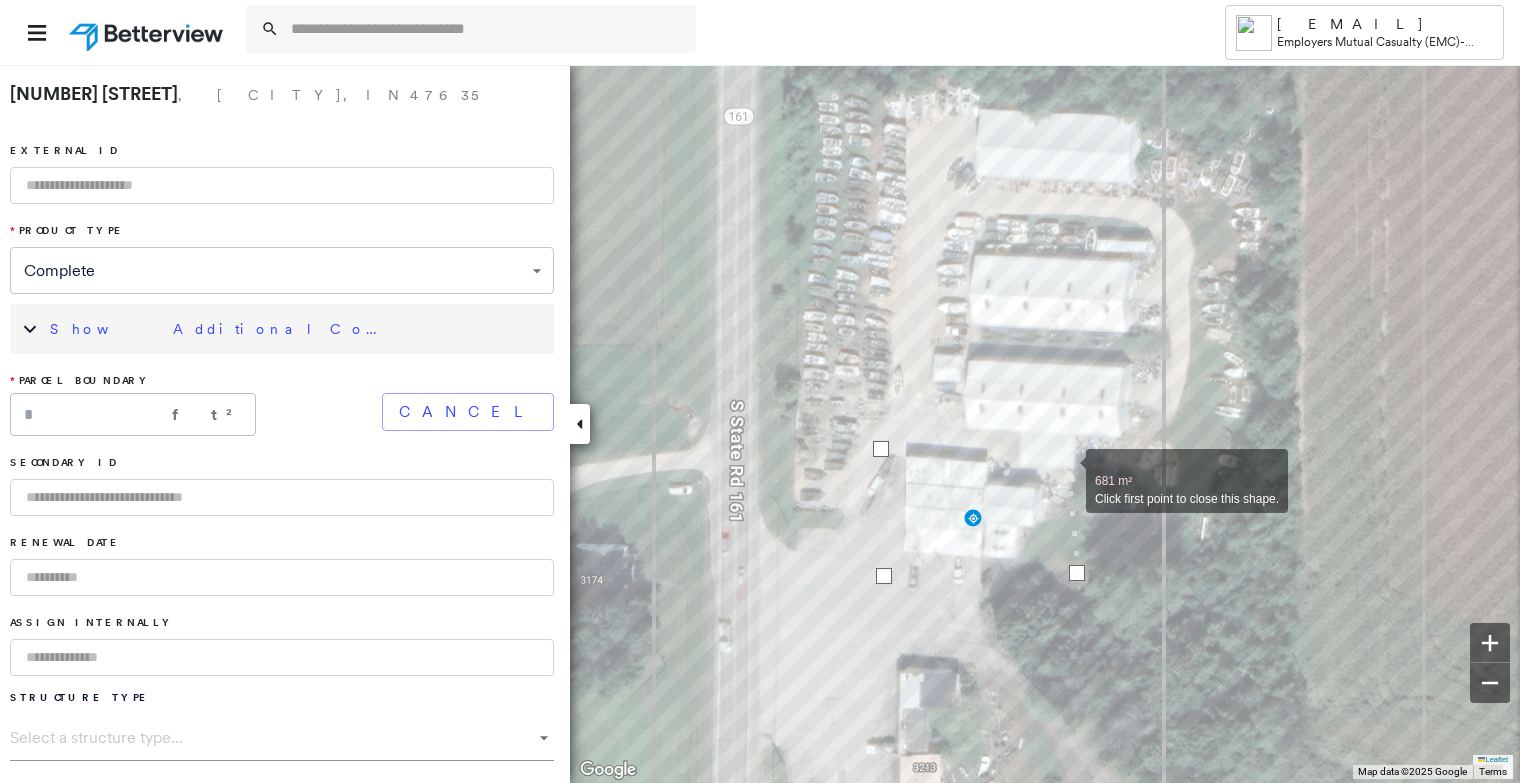 click at bounding box center [1066, 470] 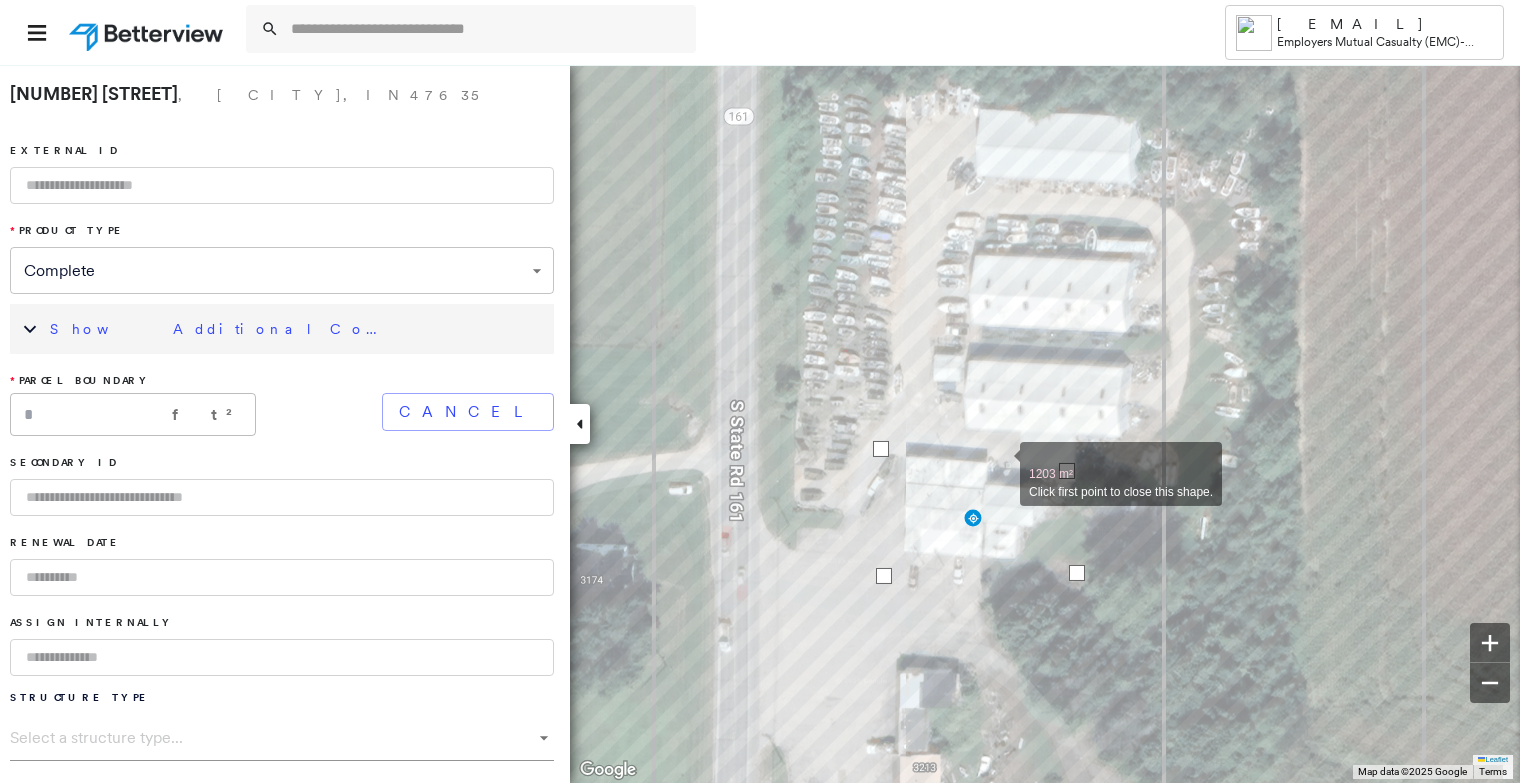 click at bounding box center [1000, 463] 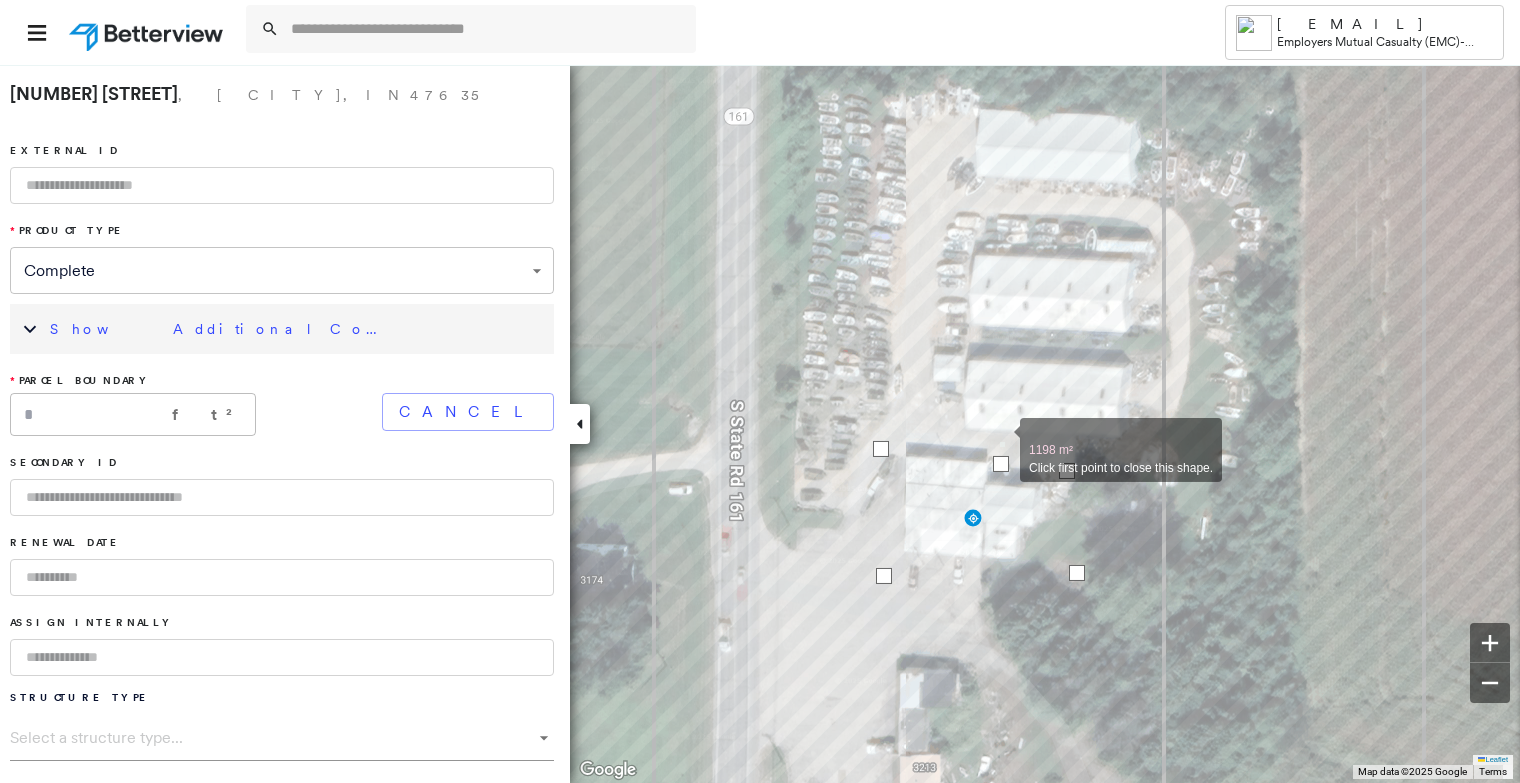 click at bounding box center [1000, 439] 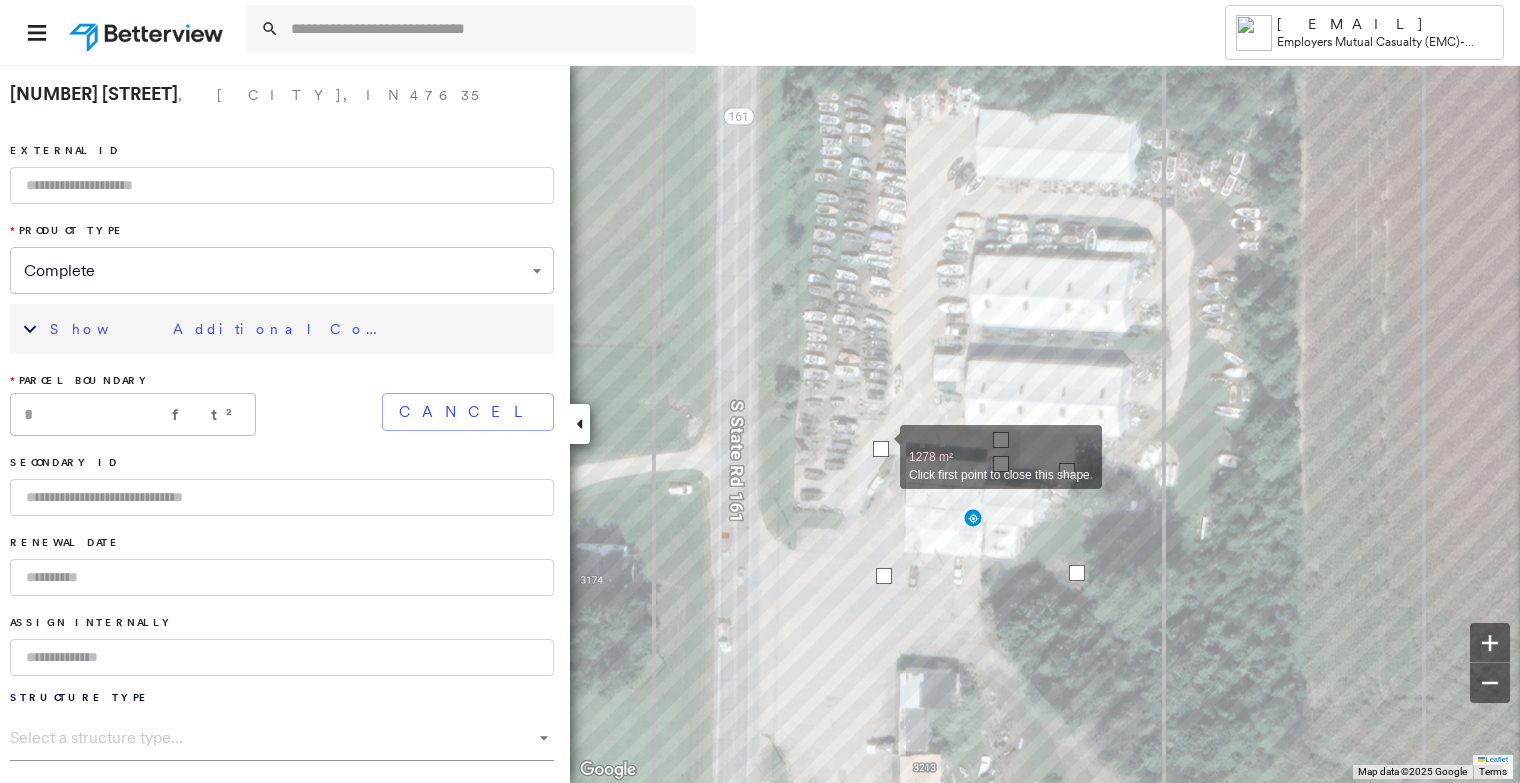 click at bounding box center [881, 449] 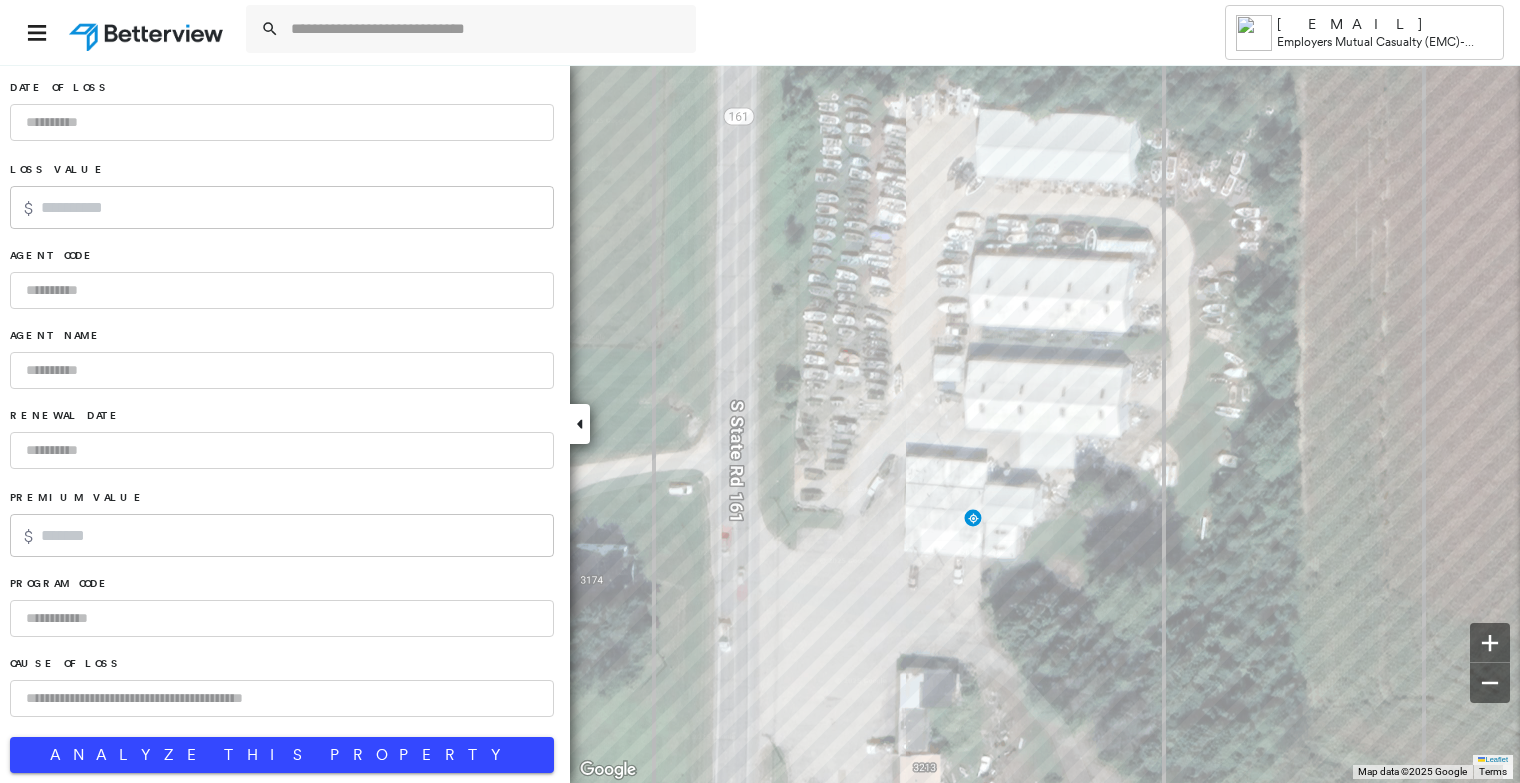 scroll, scrollTop: 1256, scrollLeft: 0, axis: vertical 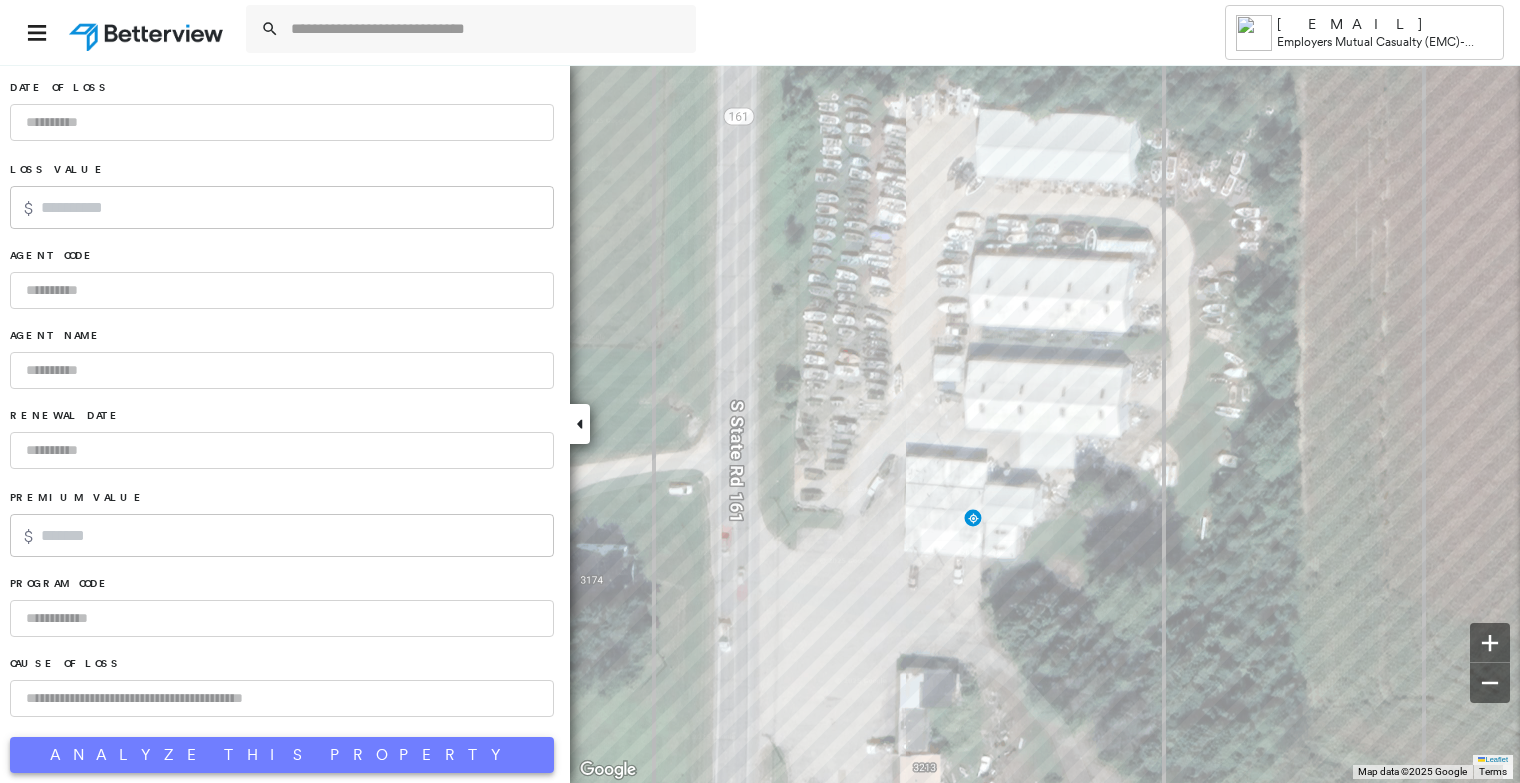 click on "Analyze This Property" at bounding box center (282, 755) 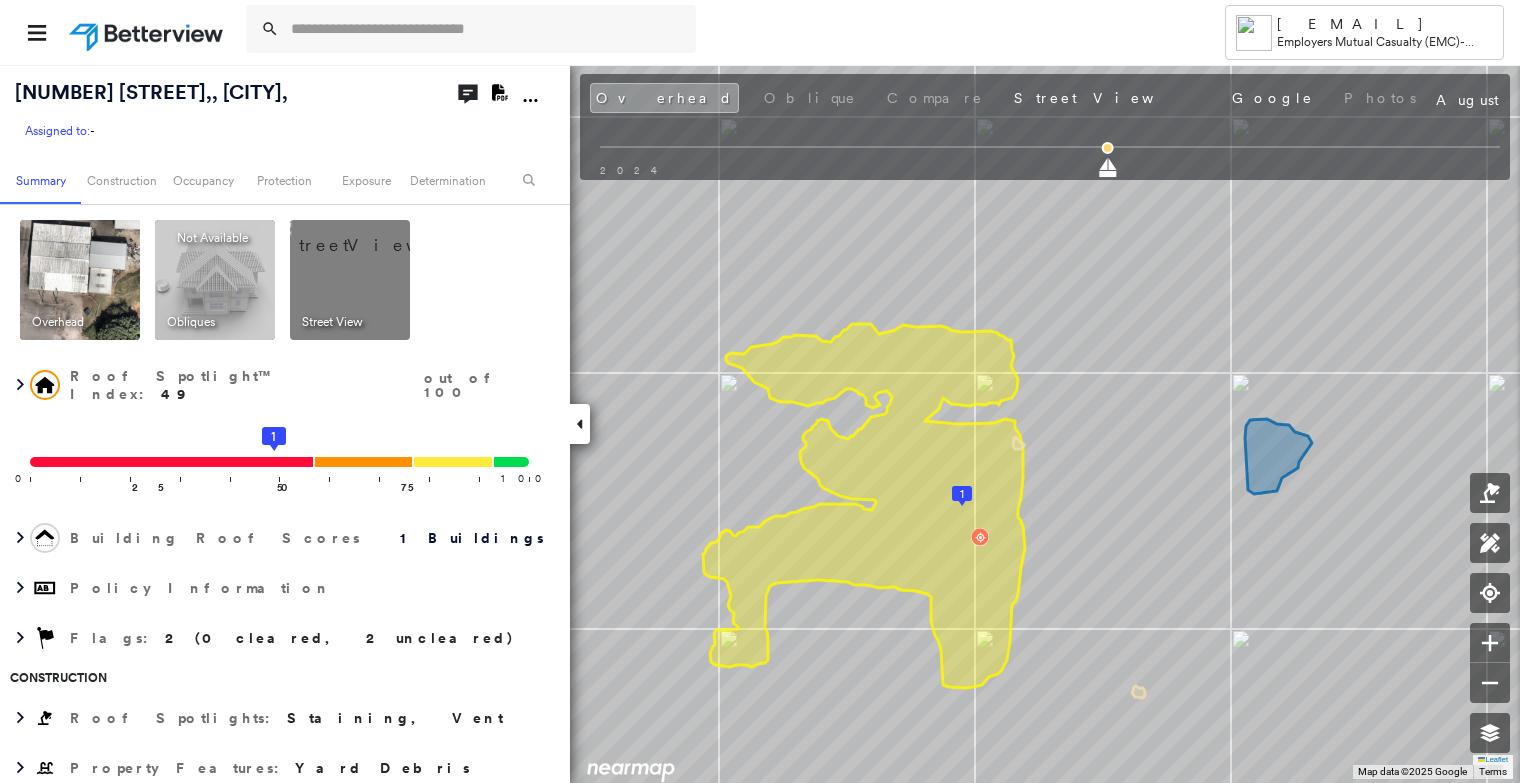 click on "Download PDF Report" 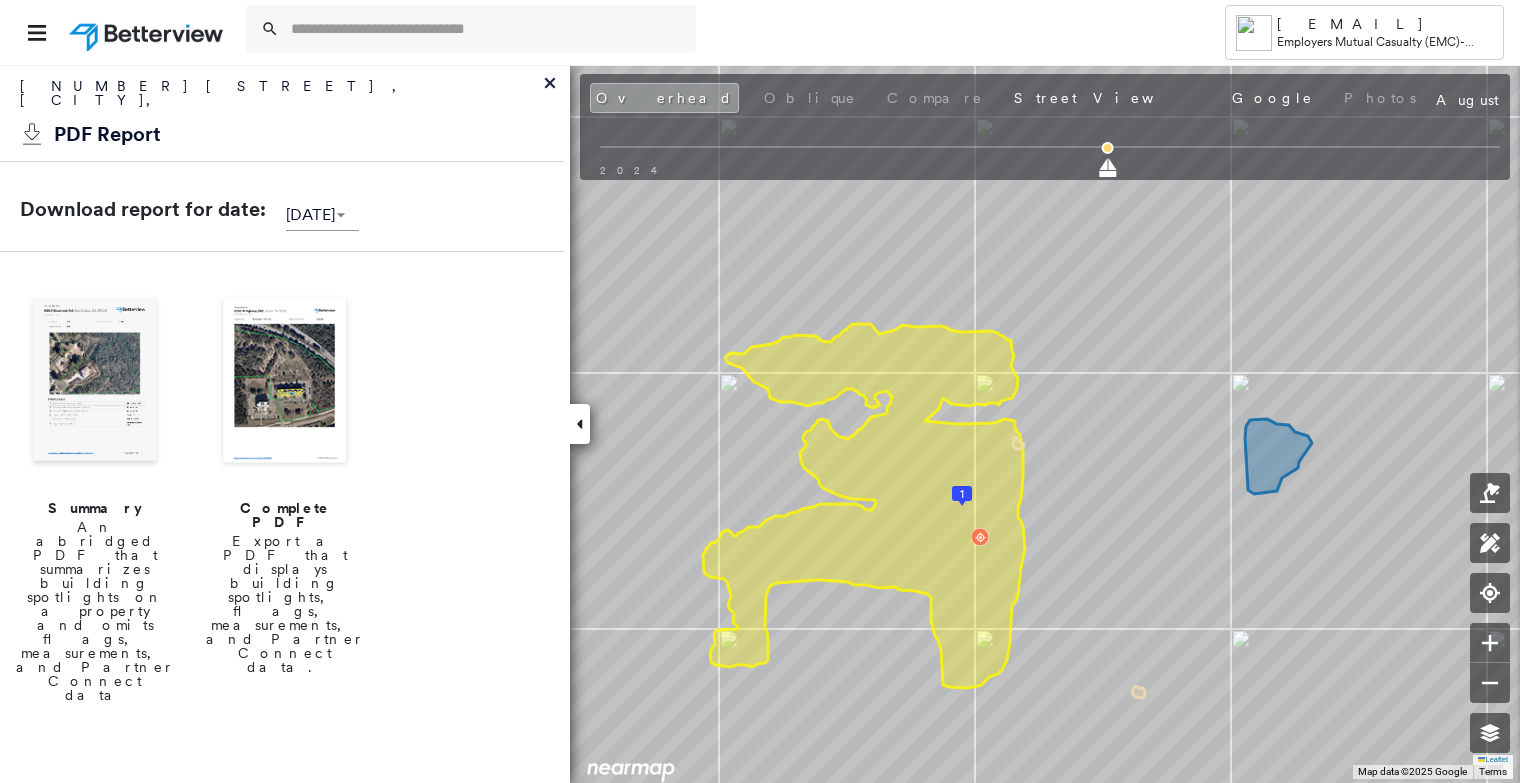 click on "An abridged PDF that summarizes building spotlights on a property and omits flags, measurements, and Partner Connect data" at bounding box center (95, 611) 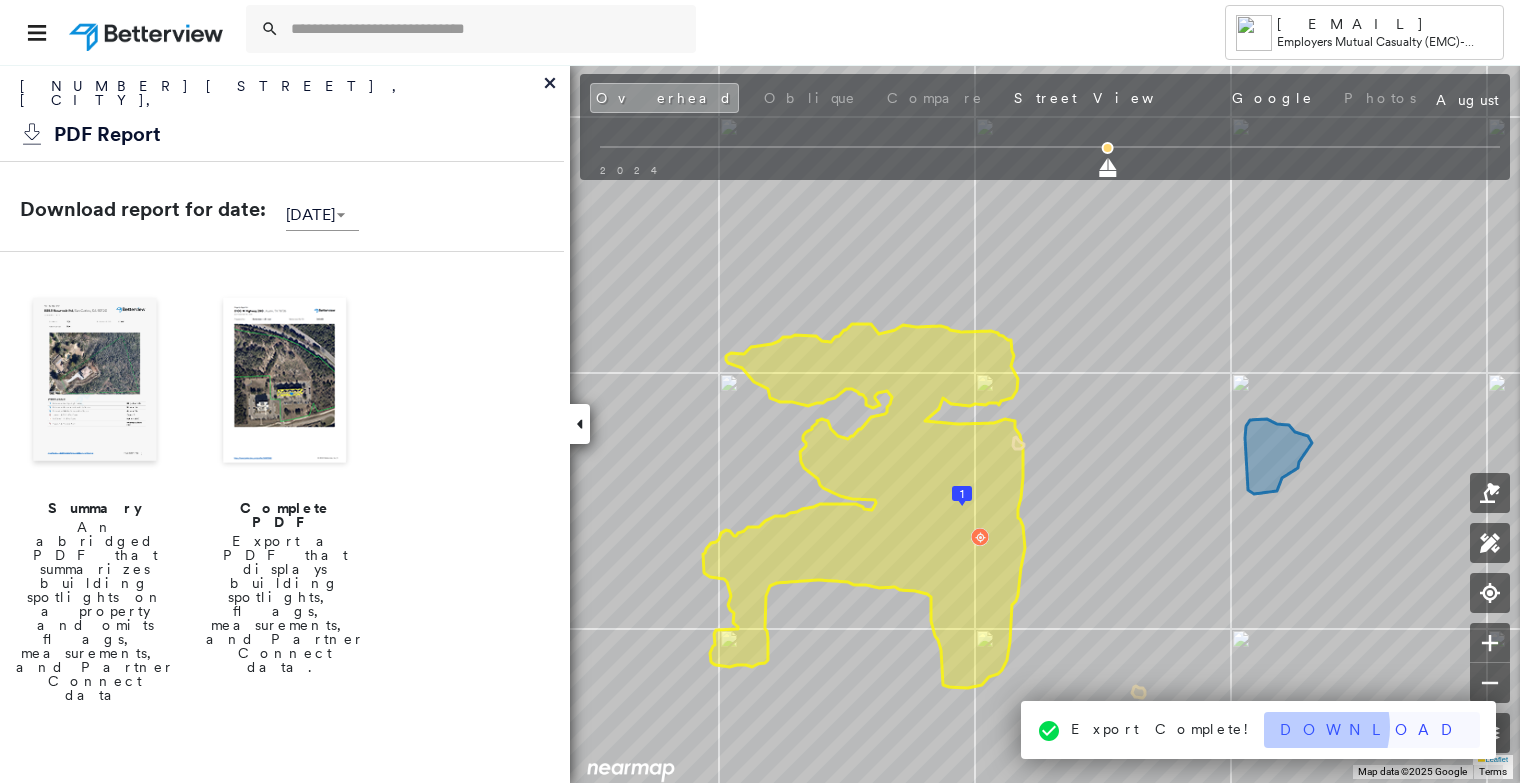 click on "Download" at bounding box center [1372, 730] 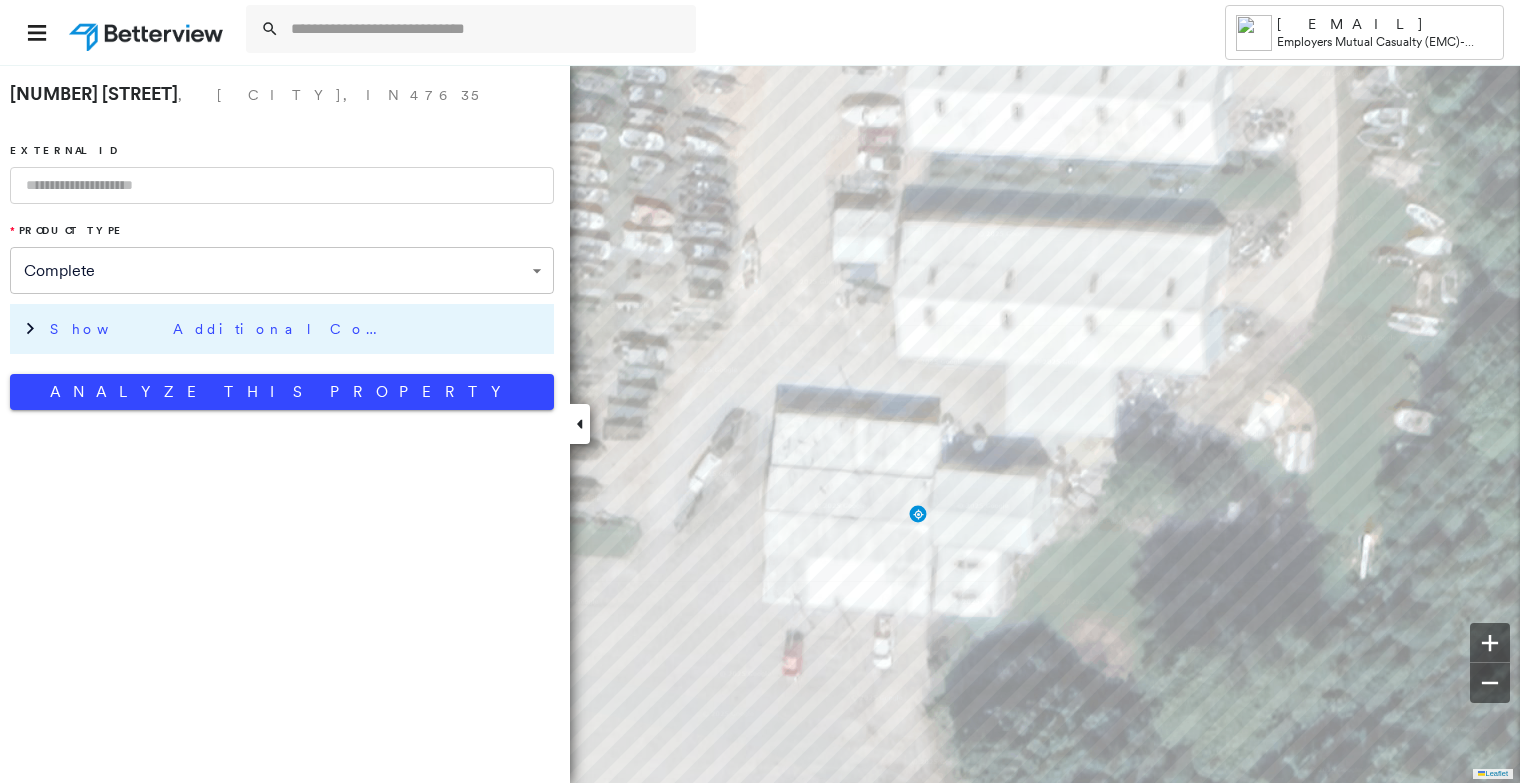 click on "Show Additional Company Data" at bounding box center [220, 329] 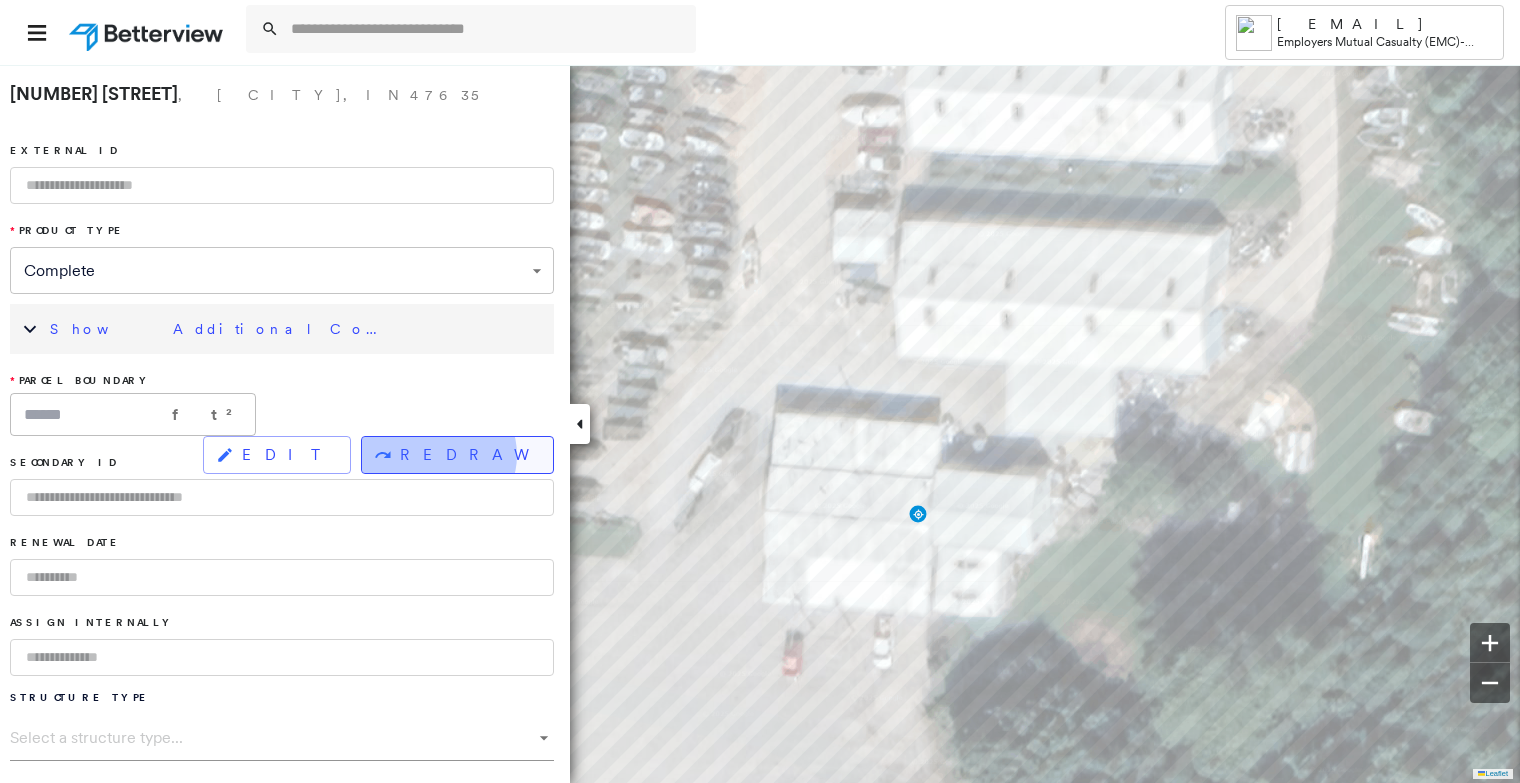 click on "REDRAW" at bounding box center [468, 455] 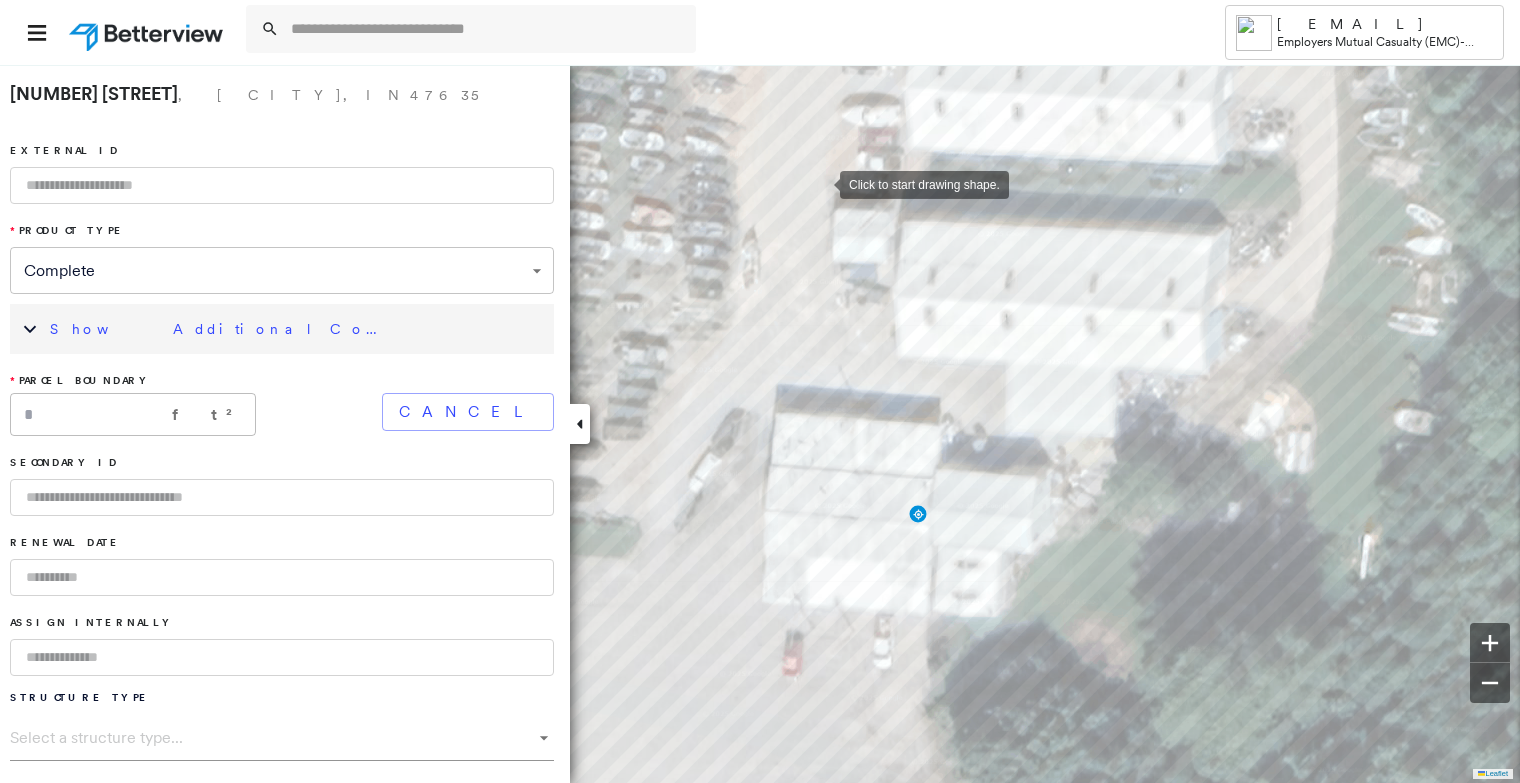 click at bounding box center (820, 183) 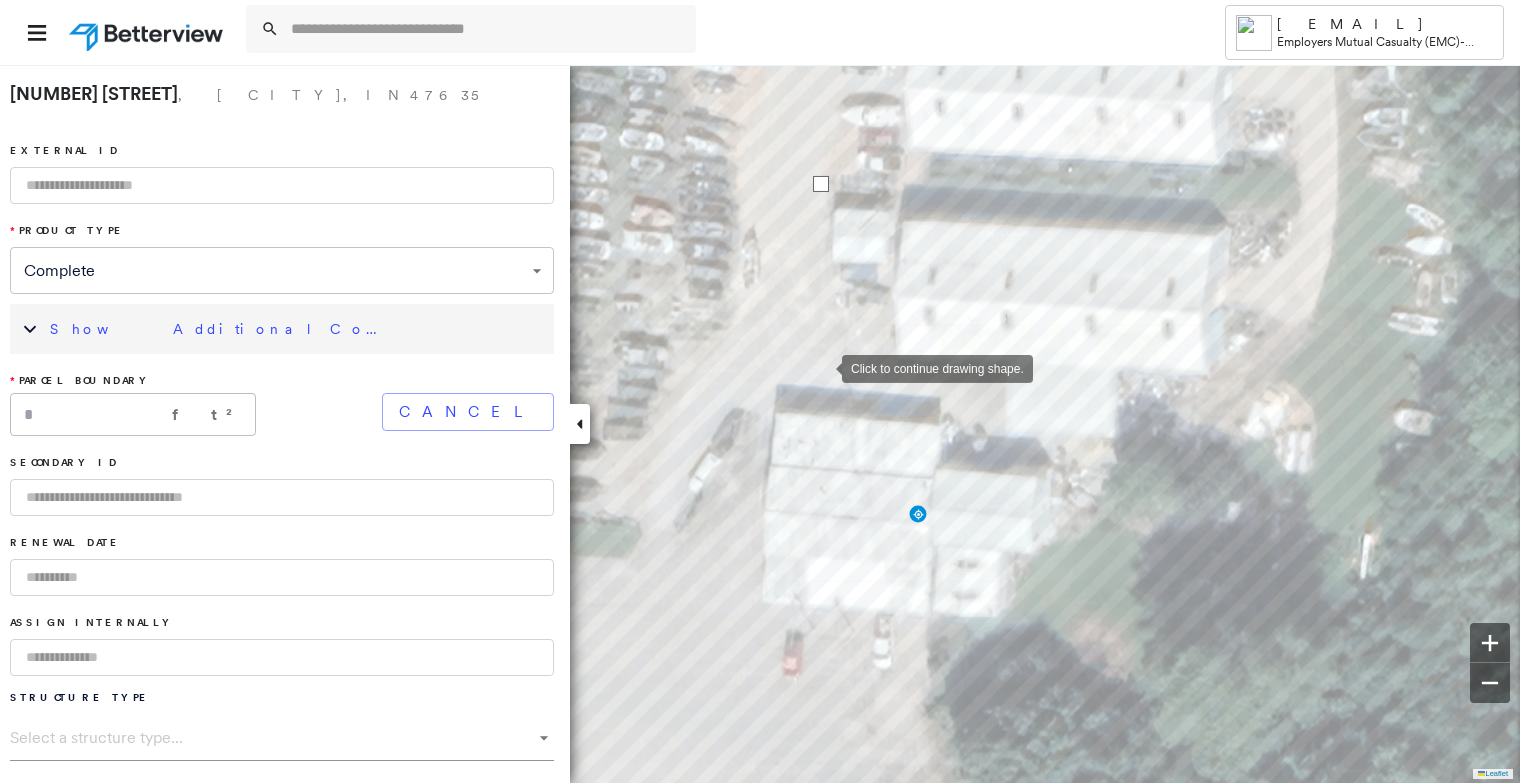 click at bounding box center (822, 367) 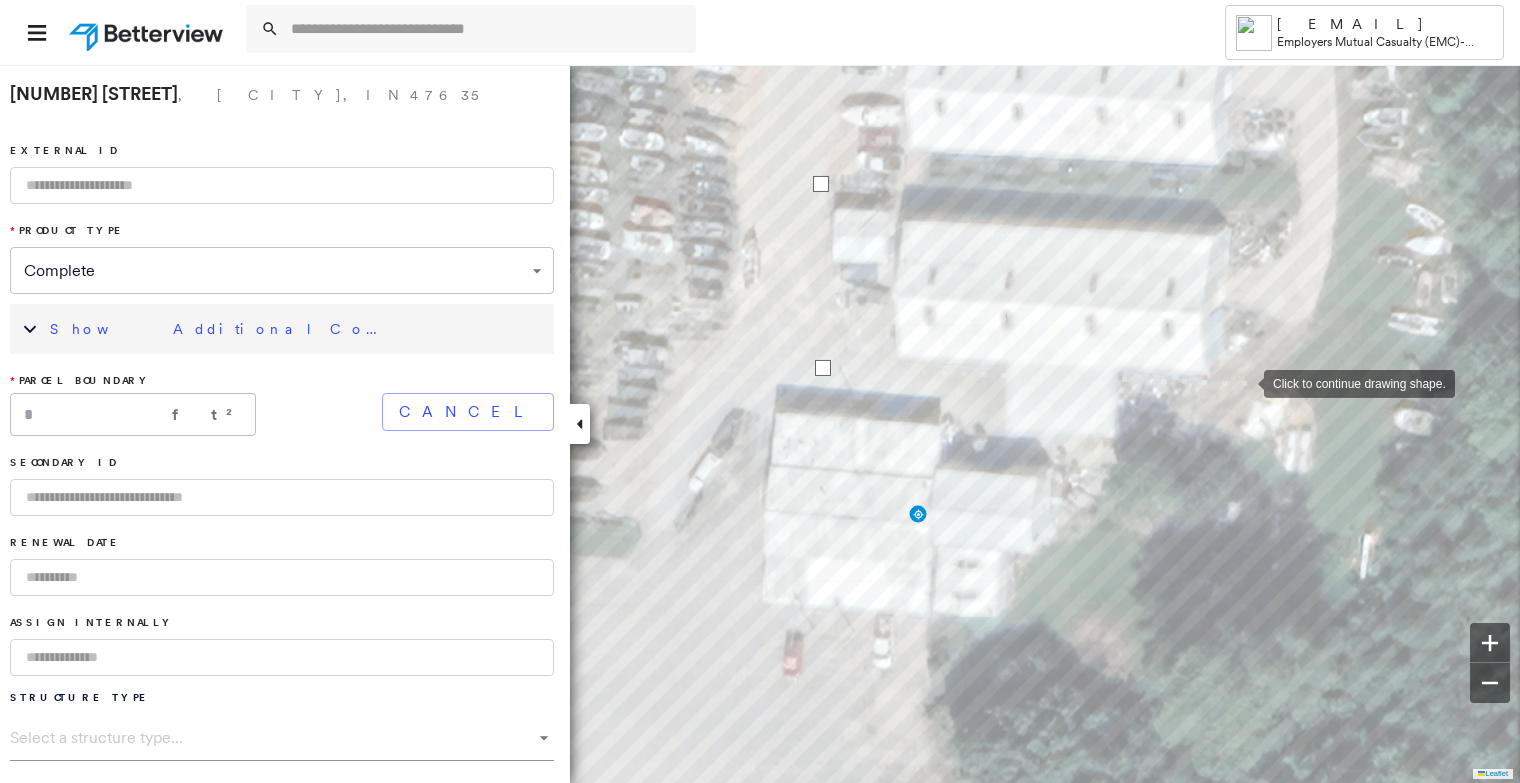 click at bounding box center [1244, 382] 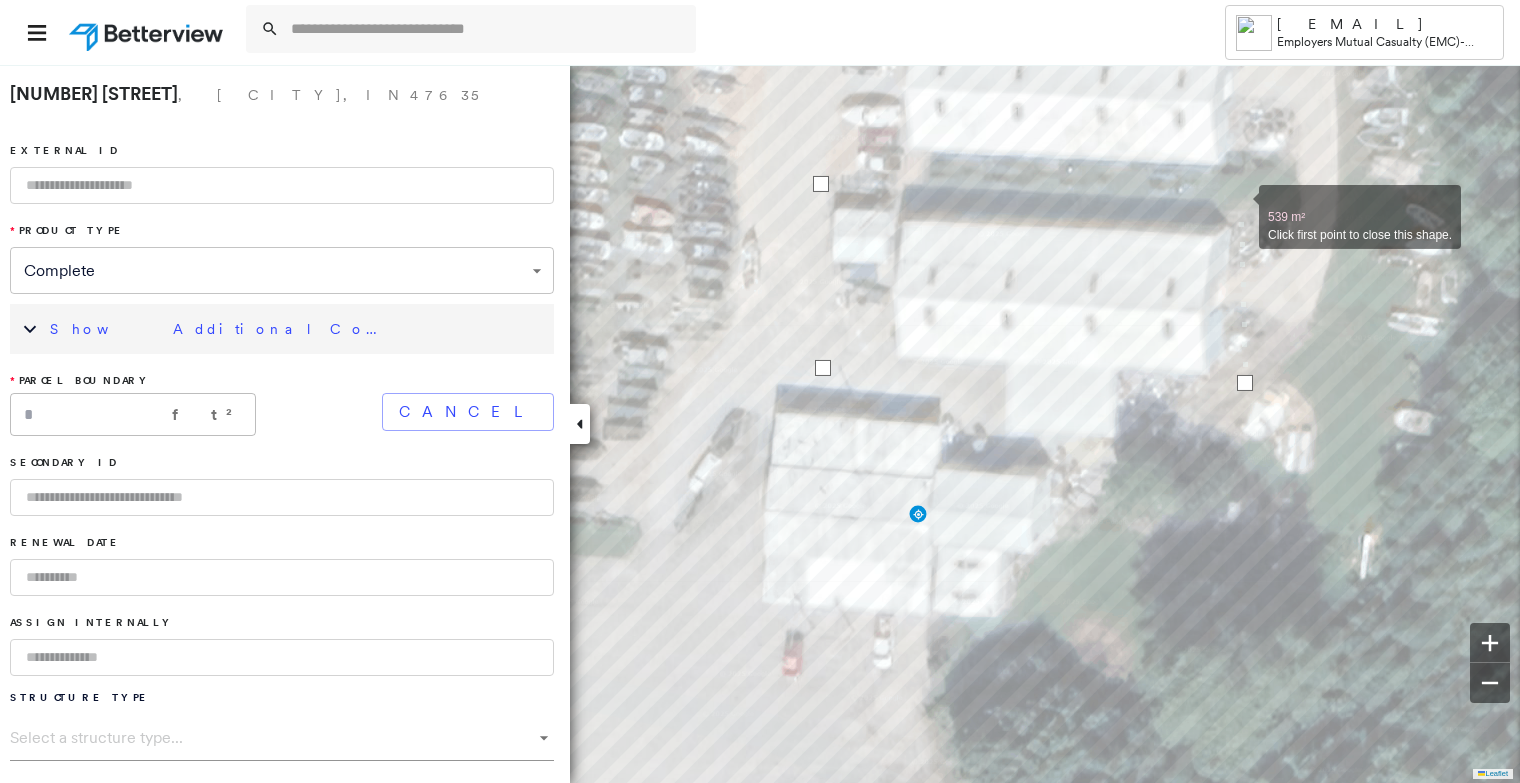 click at bounding box center [1239, 206] 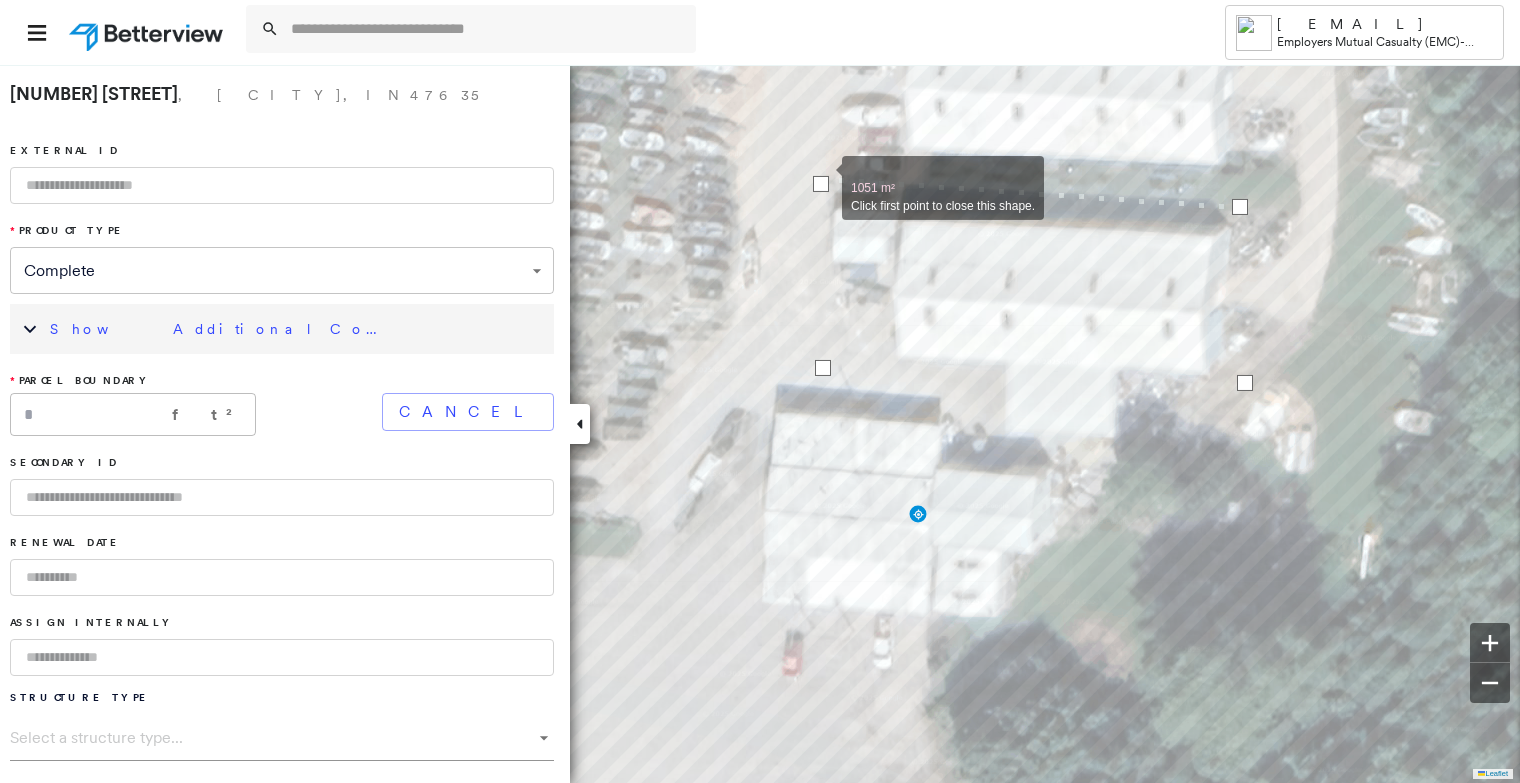 click at bounding box center (821, 184) 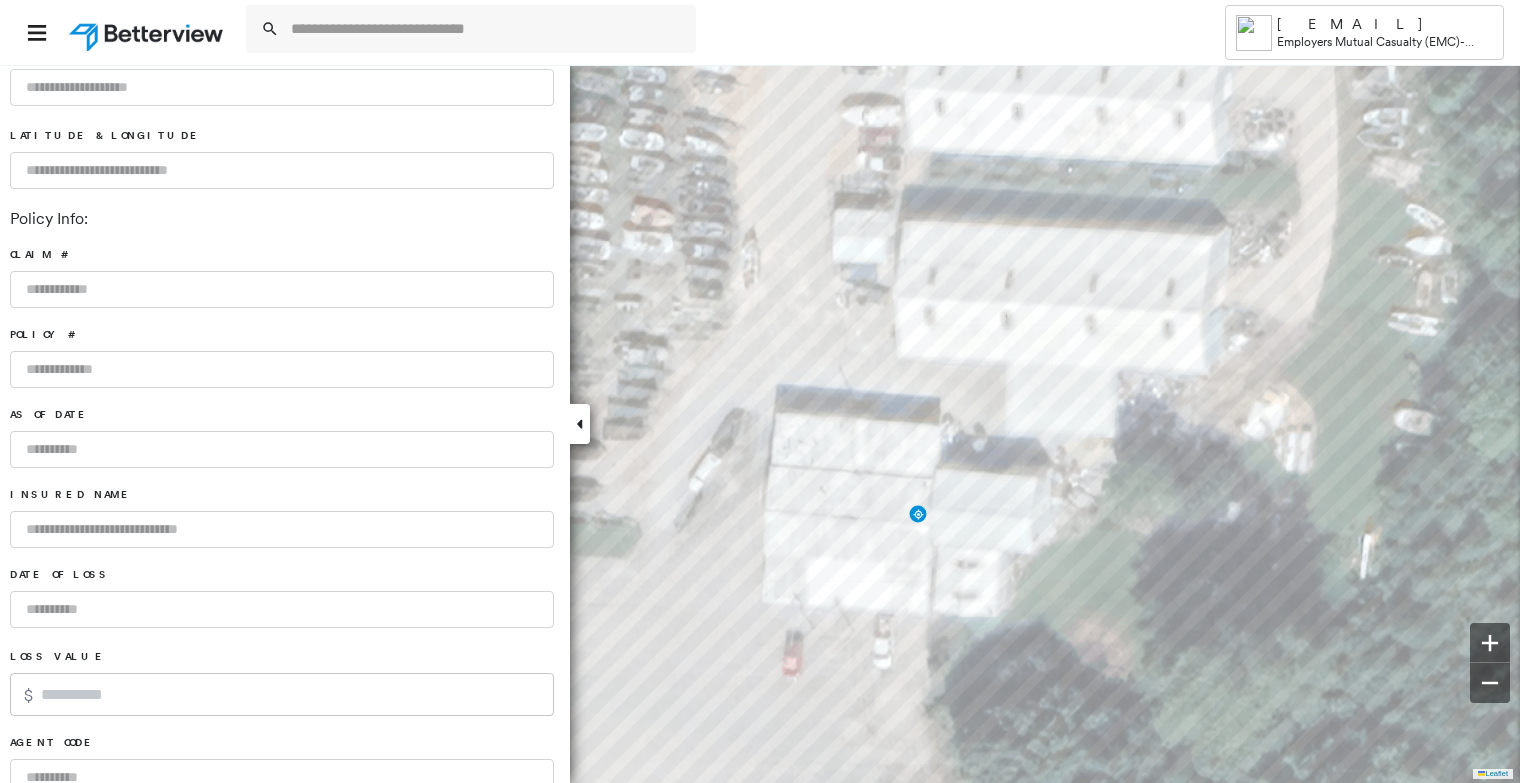 scroll, scrollTop: 1256, scrollLeft: 0, axis: vertical 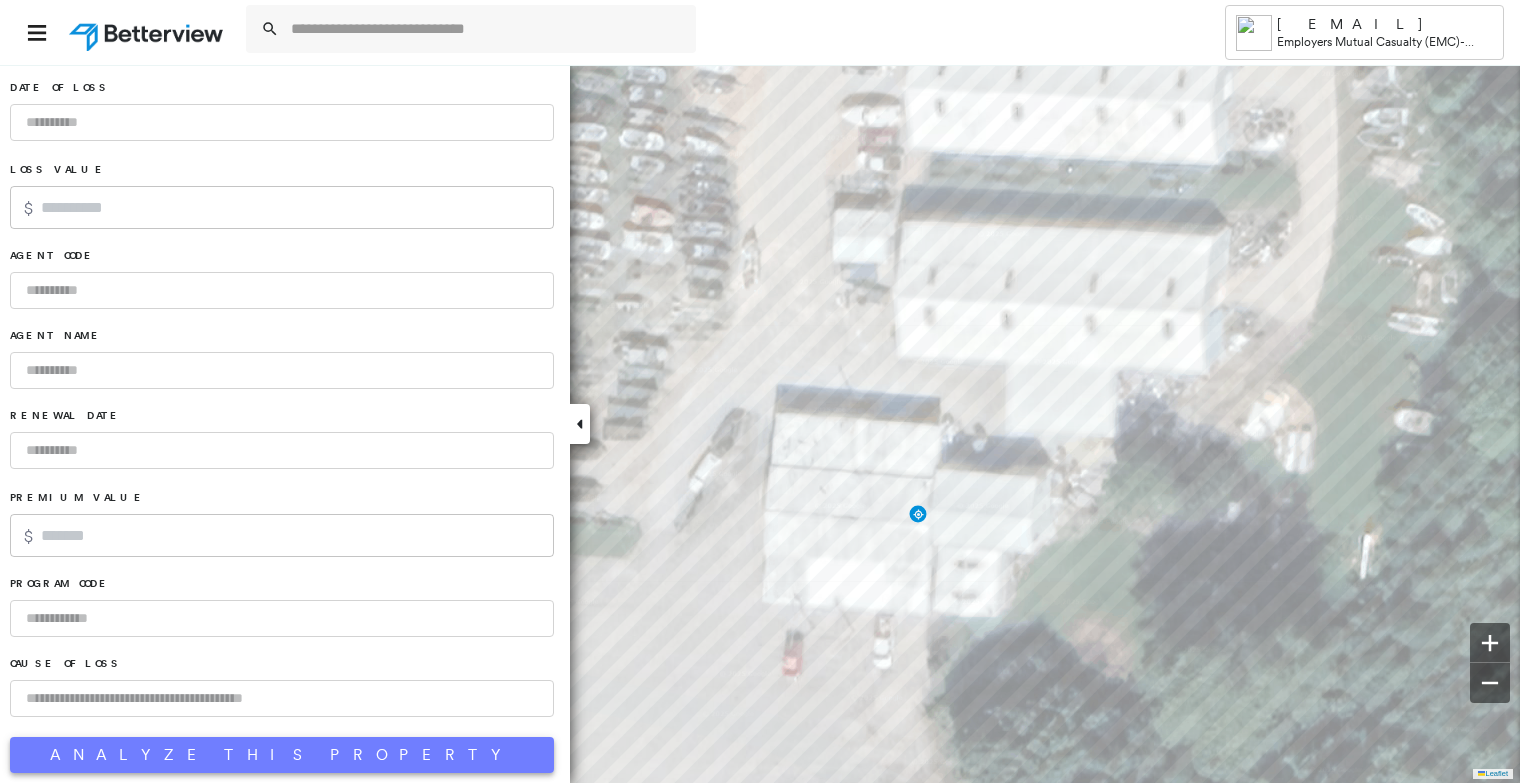 click on "Analyze This Property" at bounding box center (282, 755) 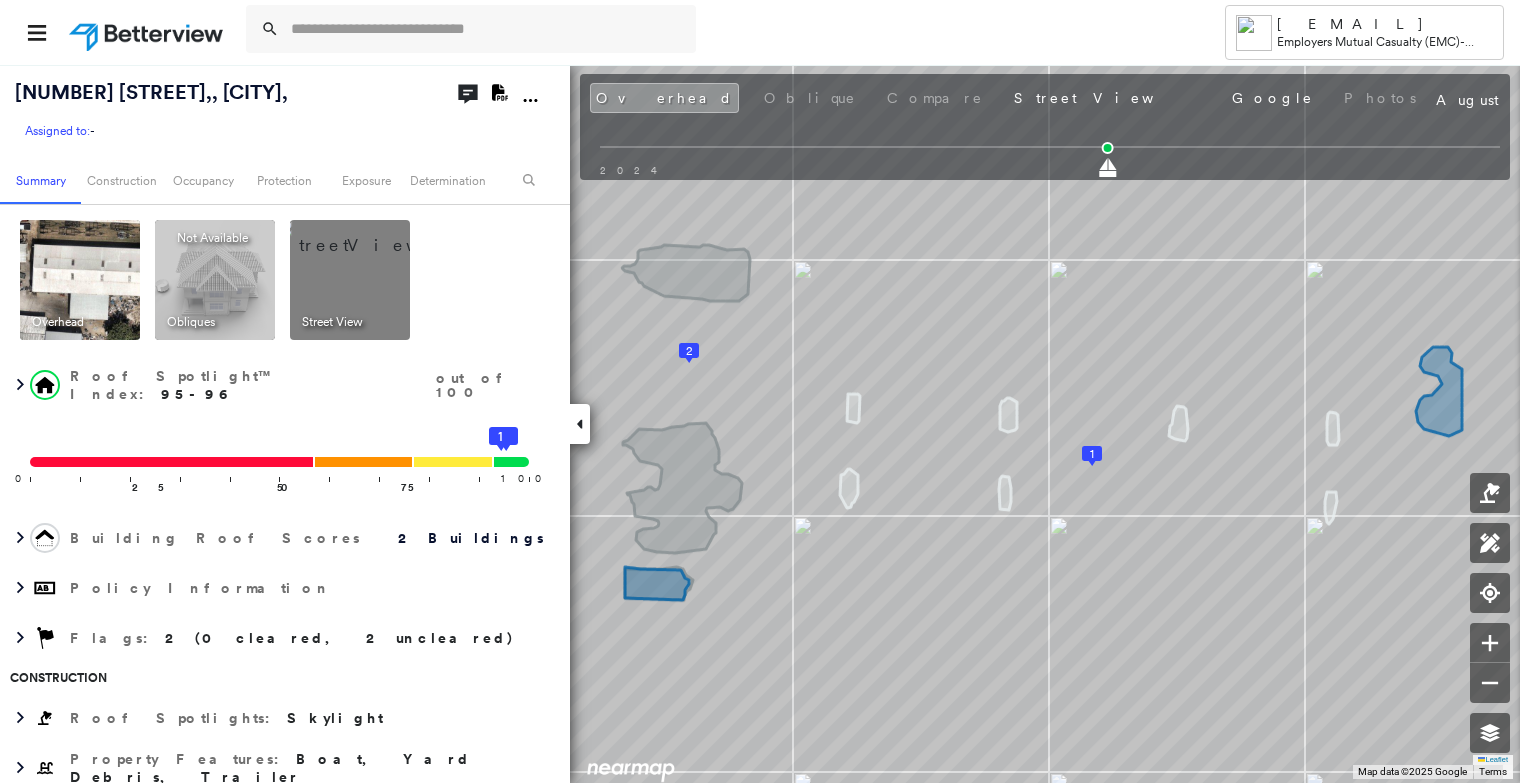 click 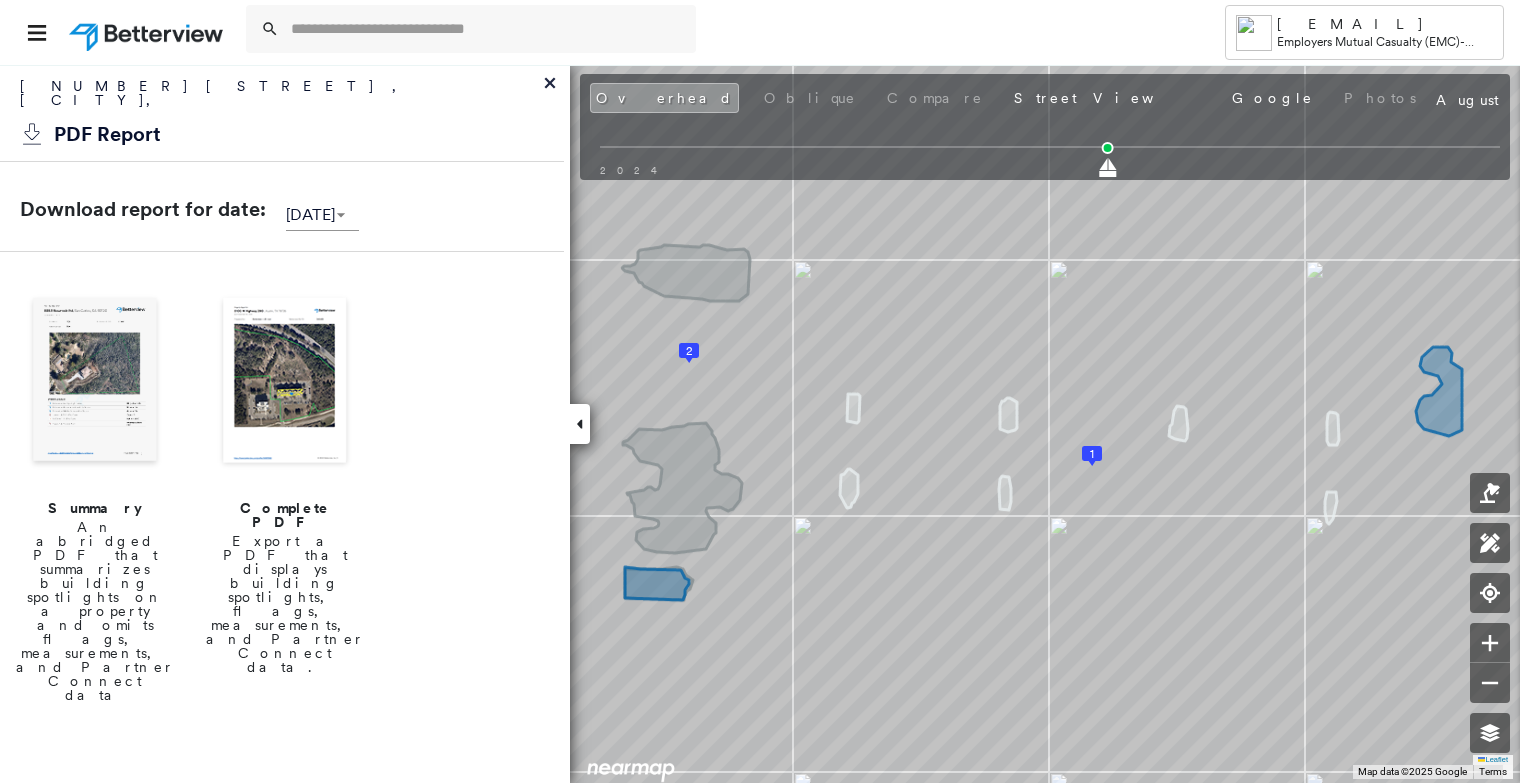 click on "An abridged PDF that summarizes building spotlights on a property and omits flags, measurements, and Partner Connect data" at bounding box center (95, 611) 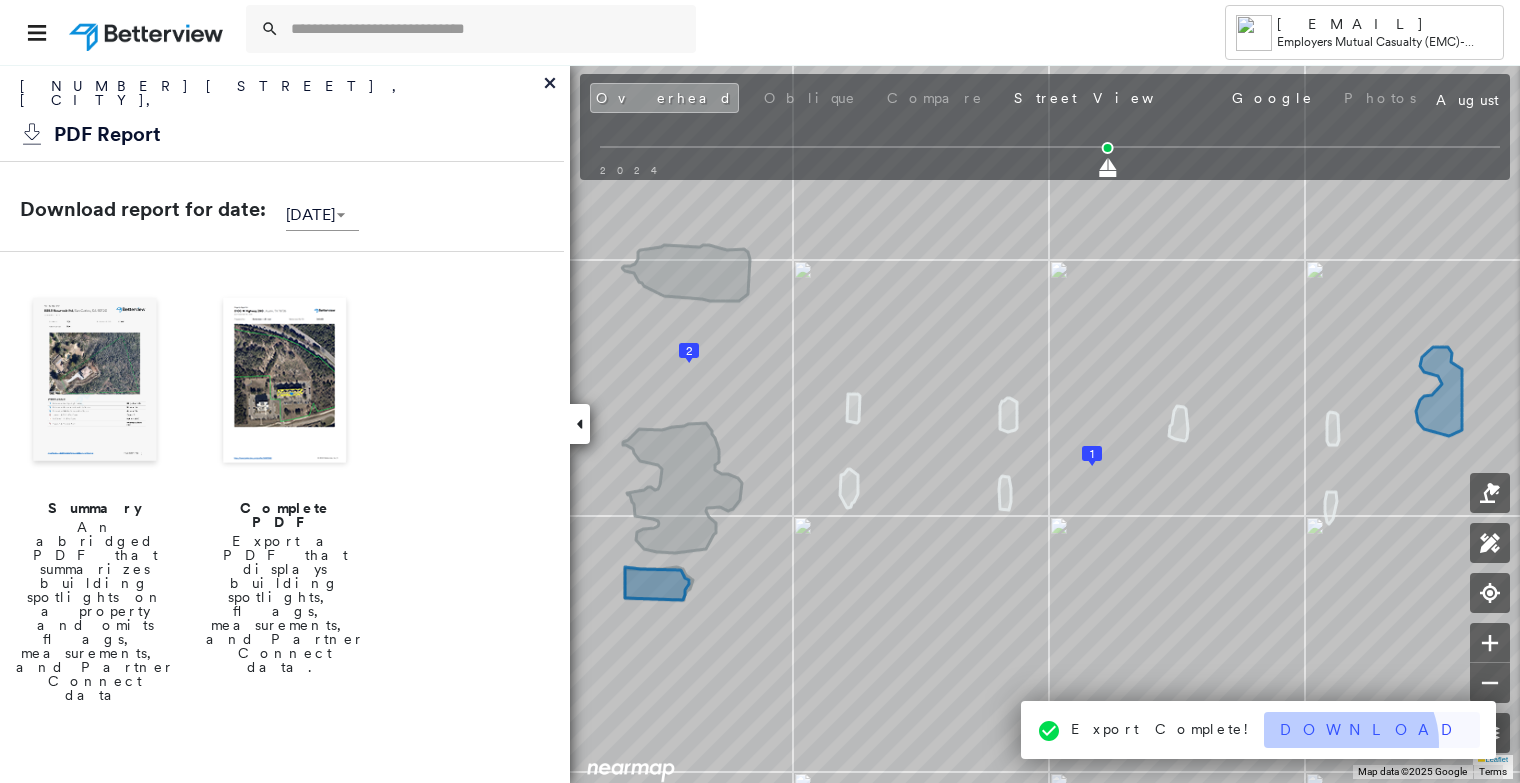 click on "Download" at bounding box center (1372, 730) 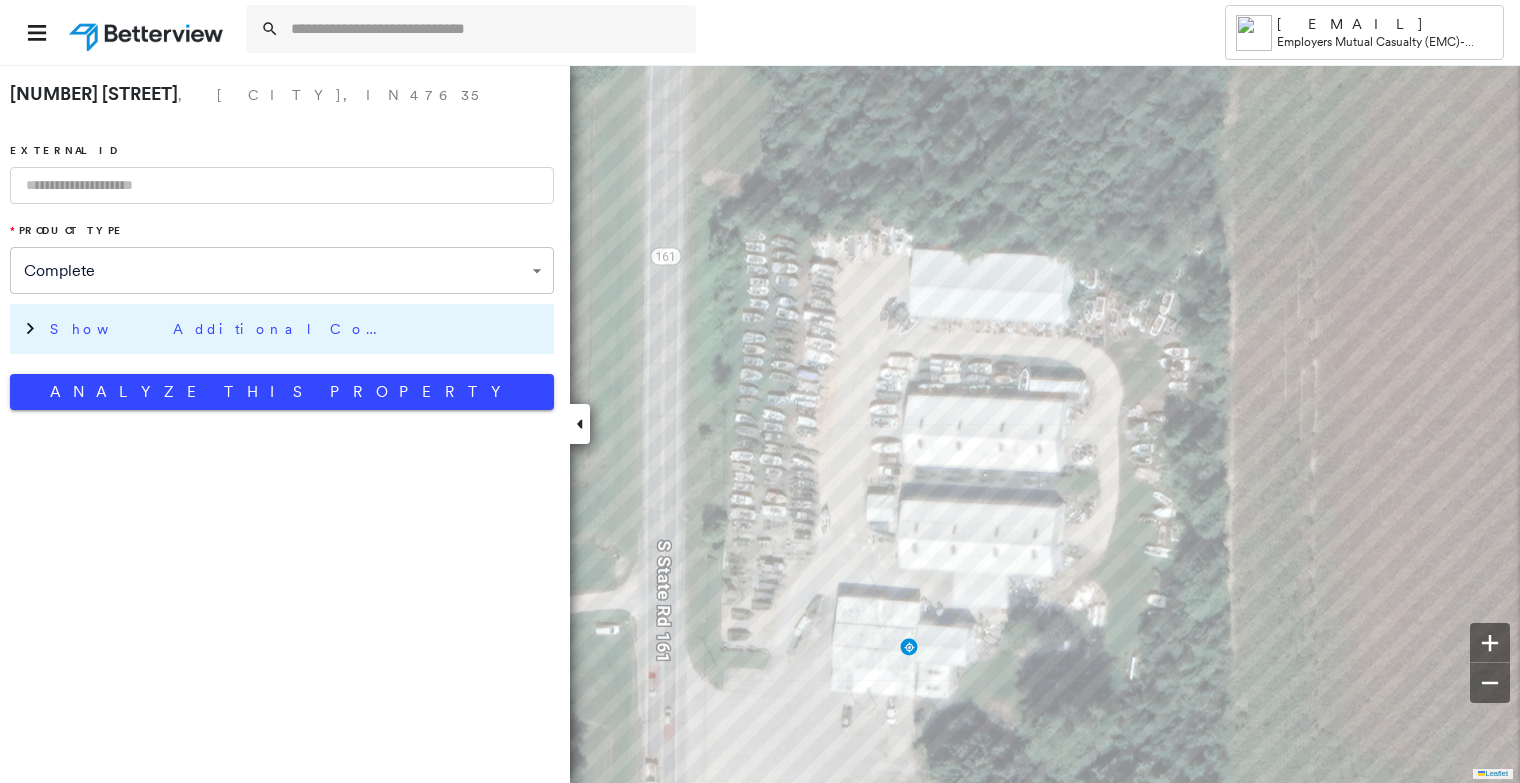 click on "Show Additional Company Data" at bounding box center (220, 329) 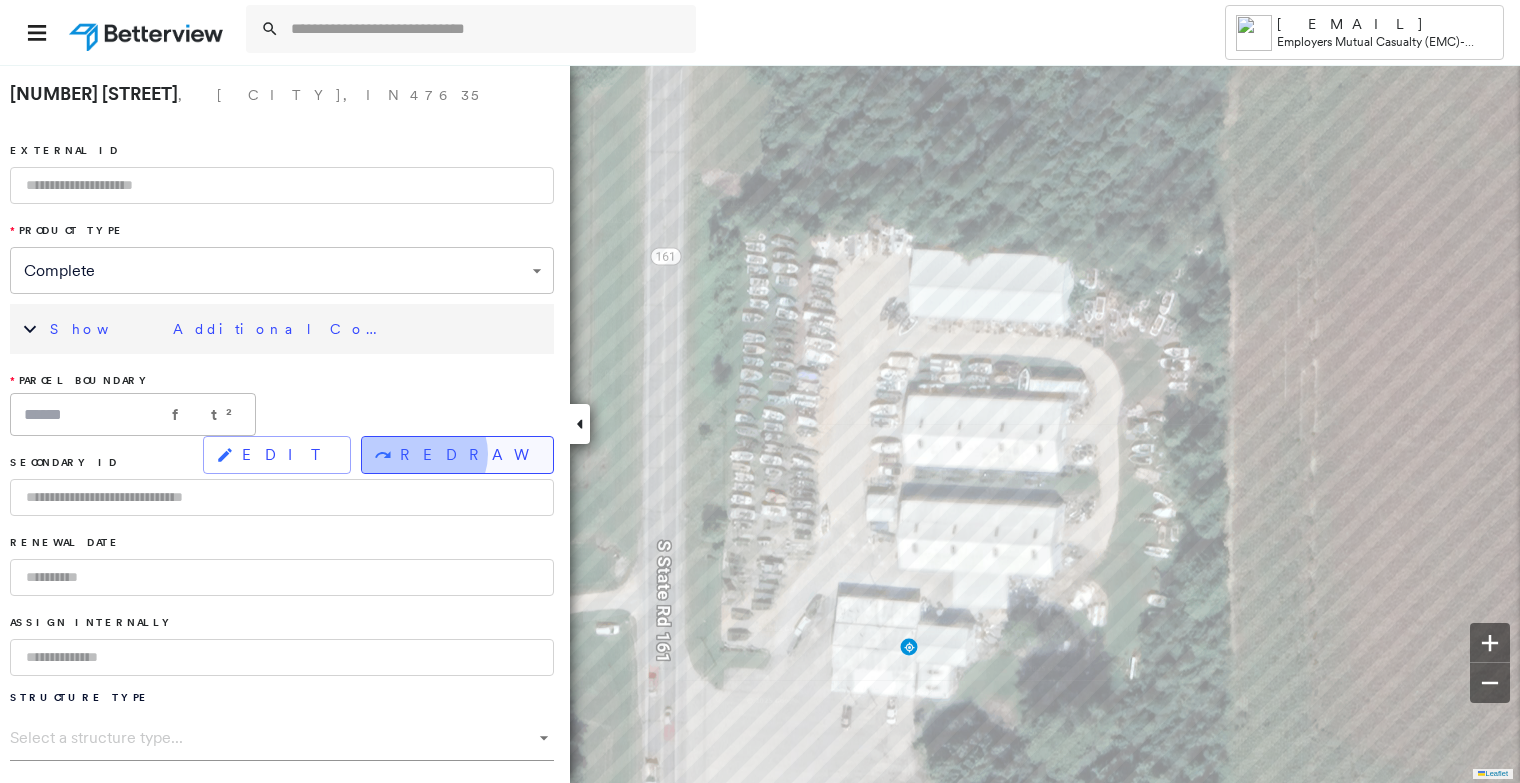 click on "REDRAW" at bounding box center [468, 455] 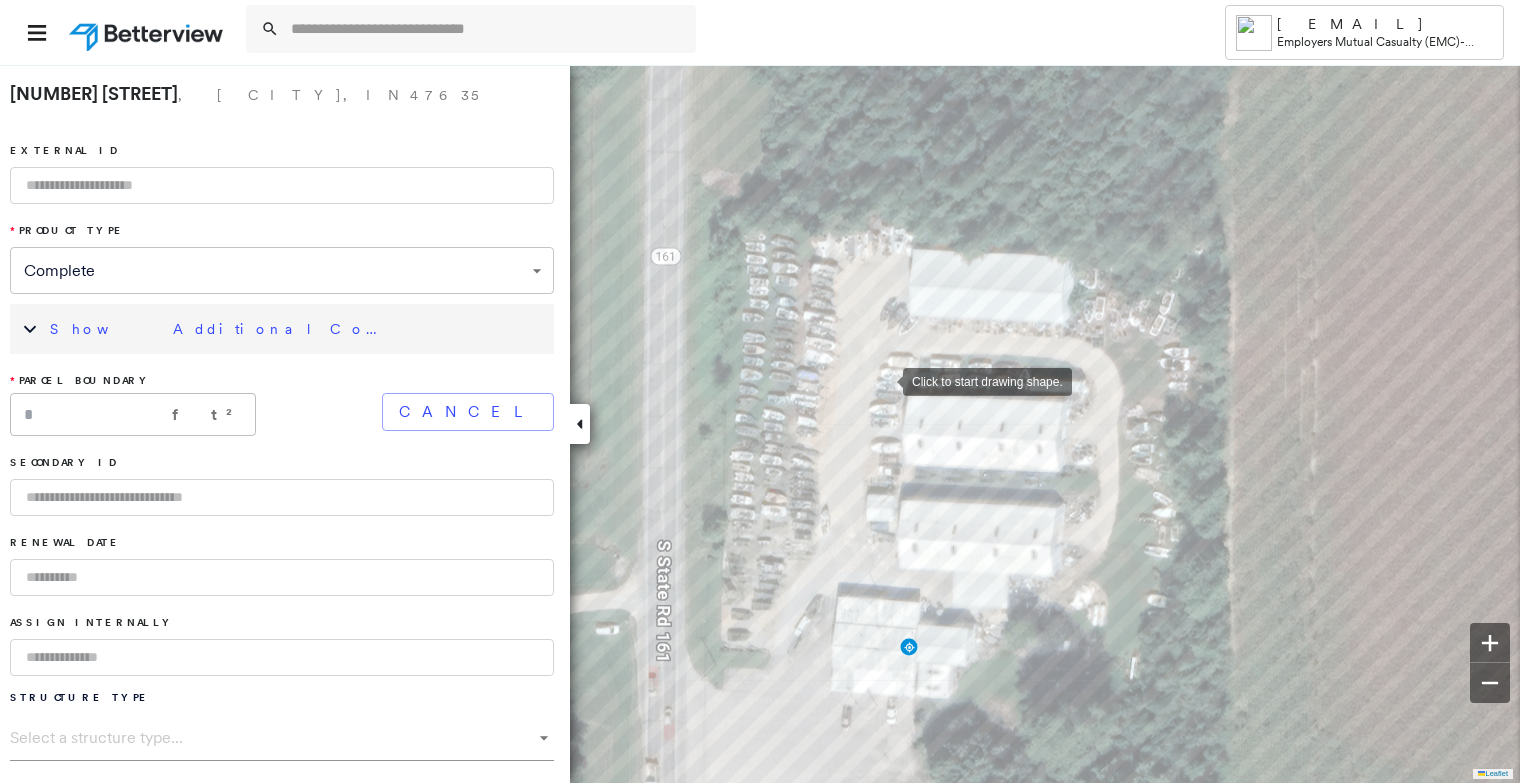 click at bounding box center [883, 380] 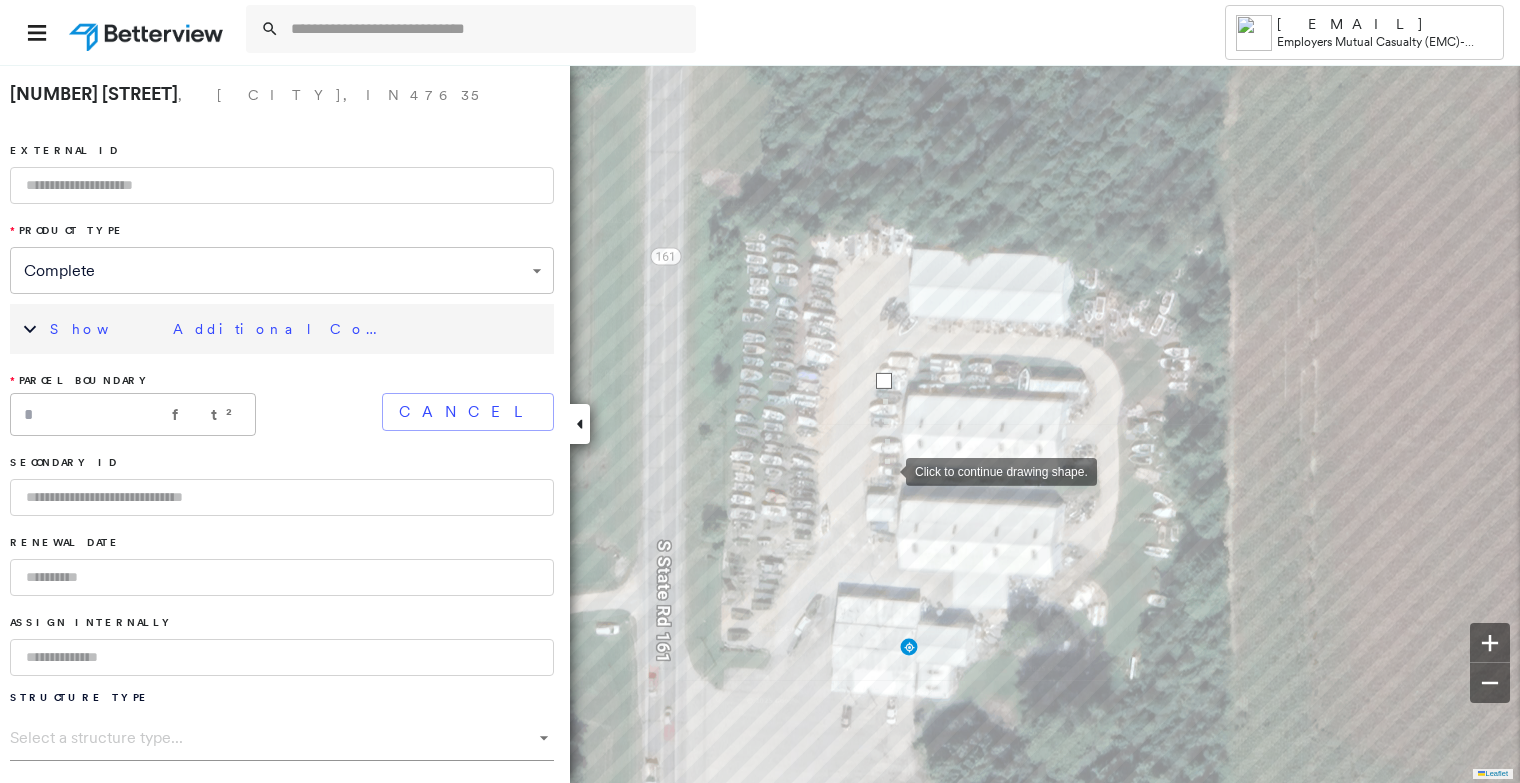 click at bounding box center [886, 470] 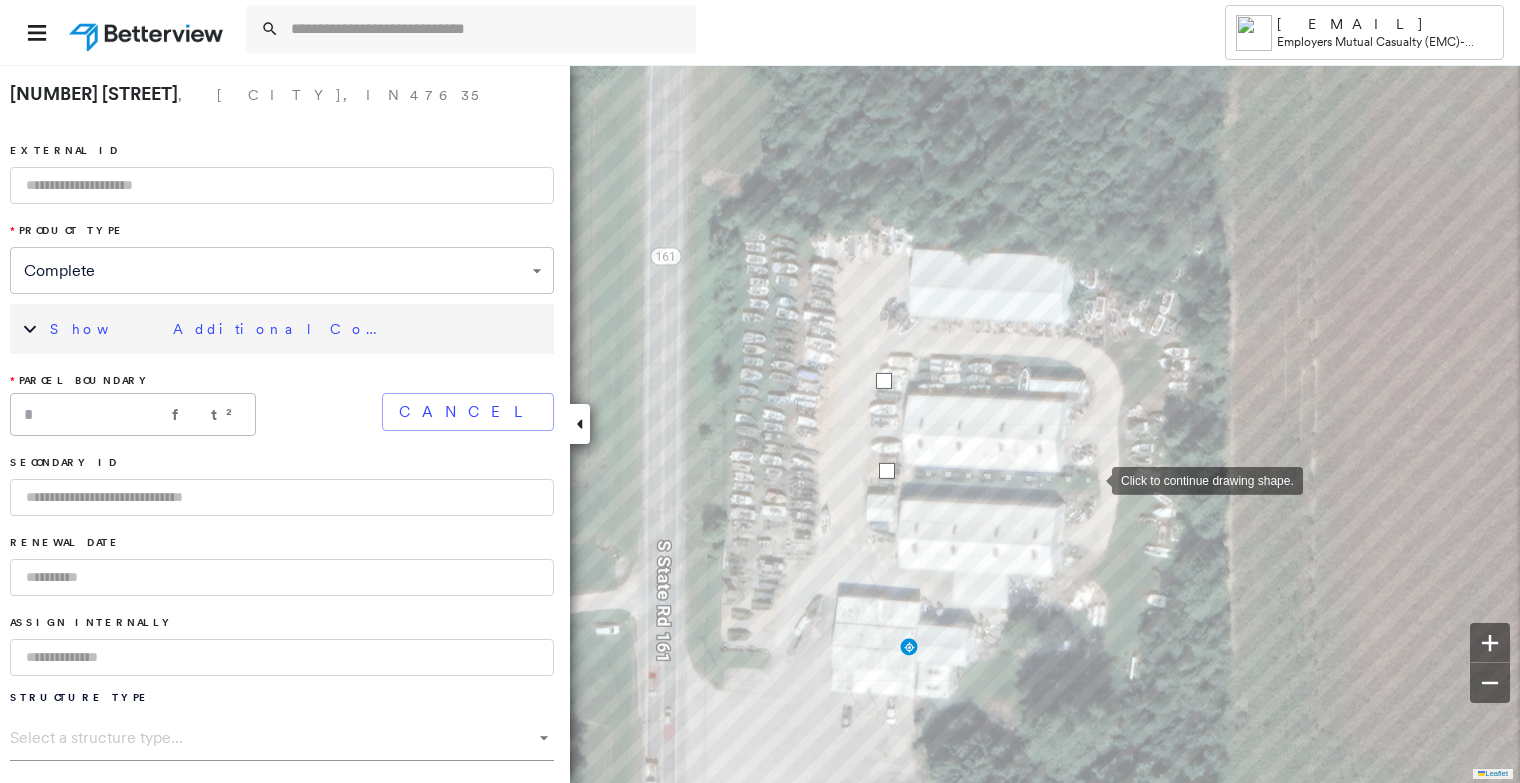 click at bounding box center [1092, 479] 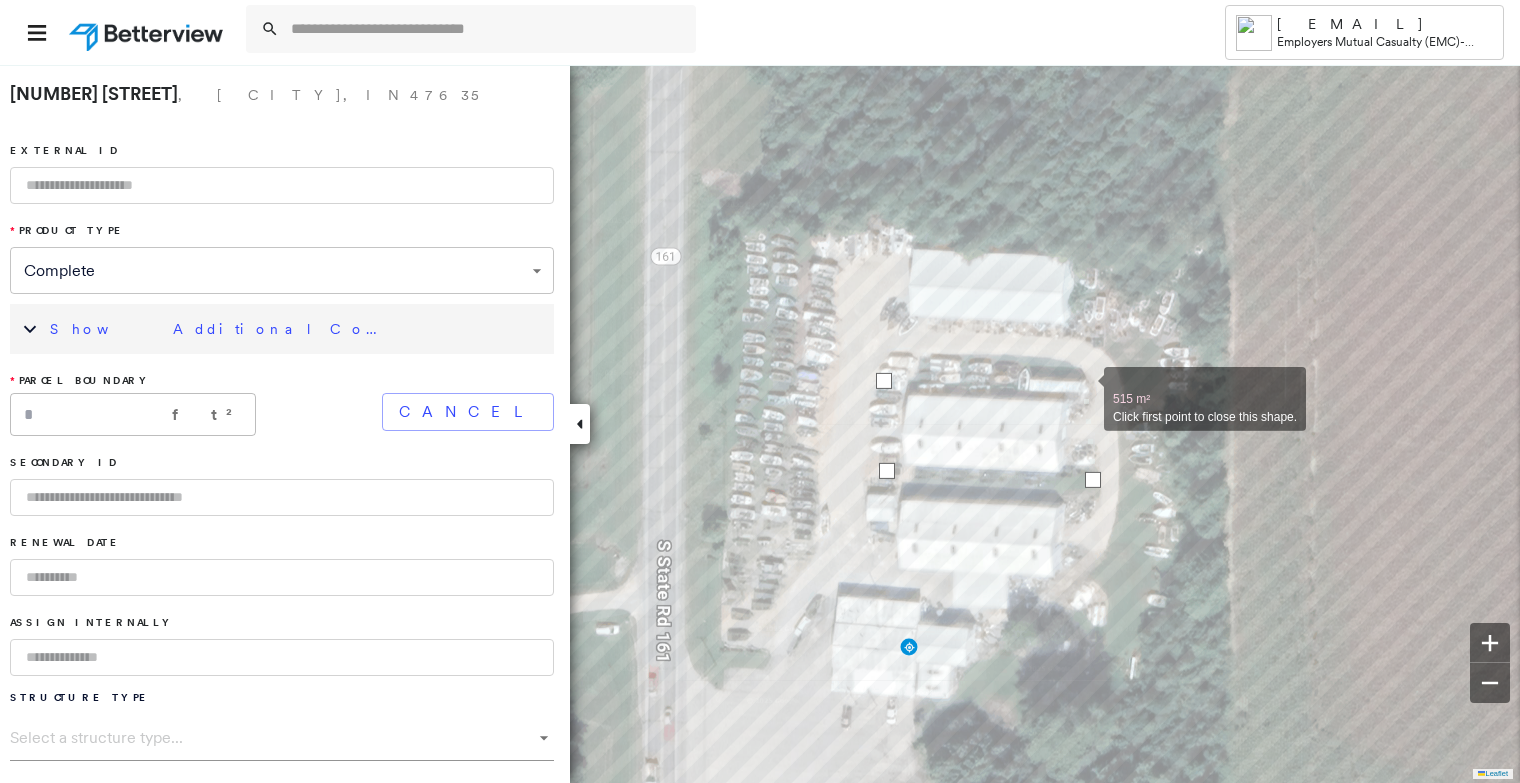 click at bounding box center [1084, 388] 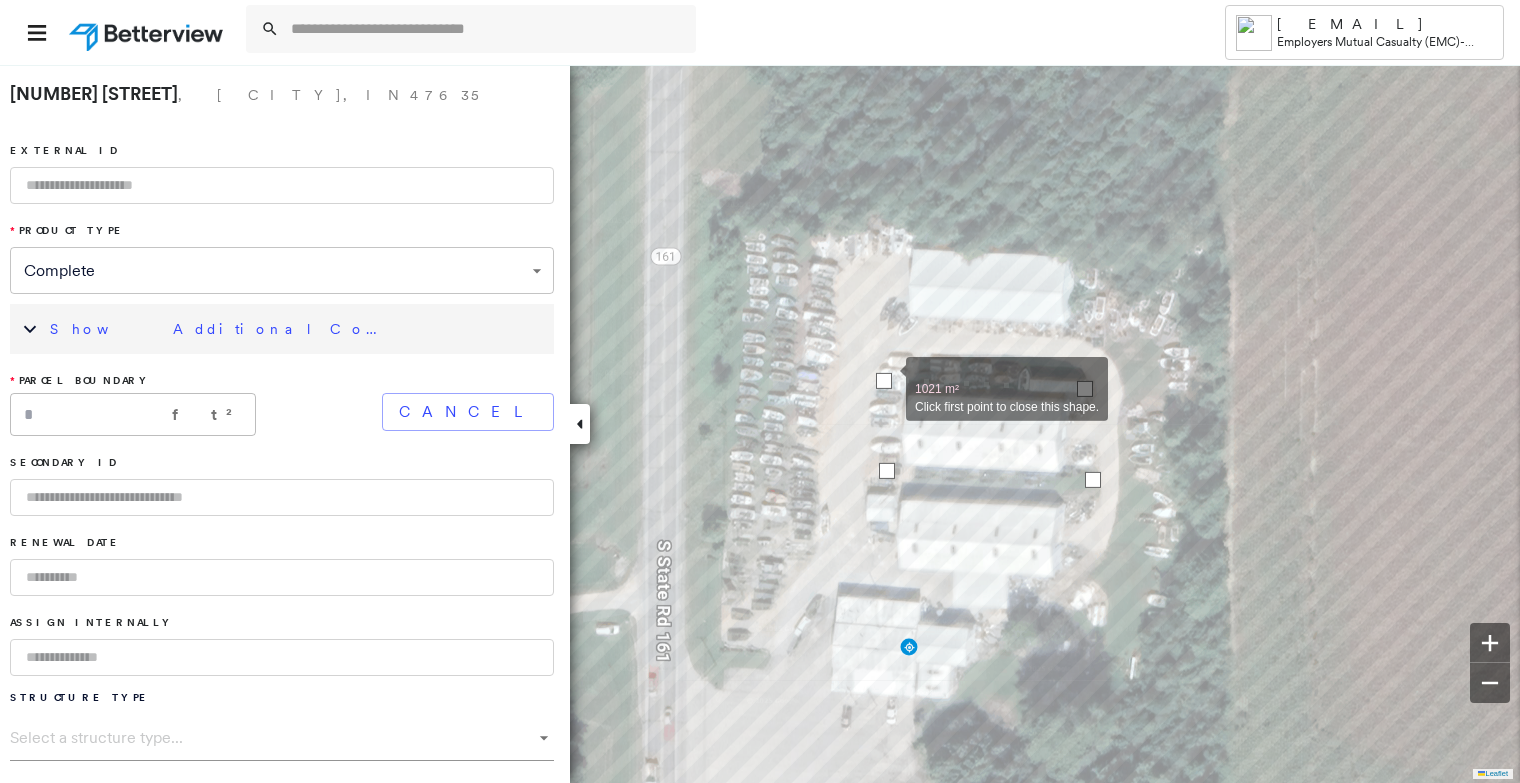 click at bounding box center (884, 381) 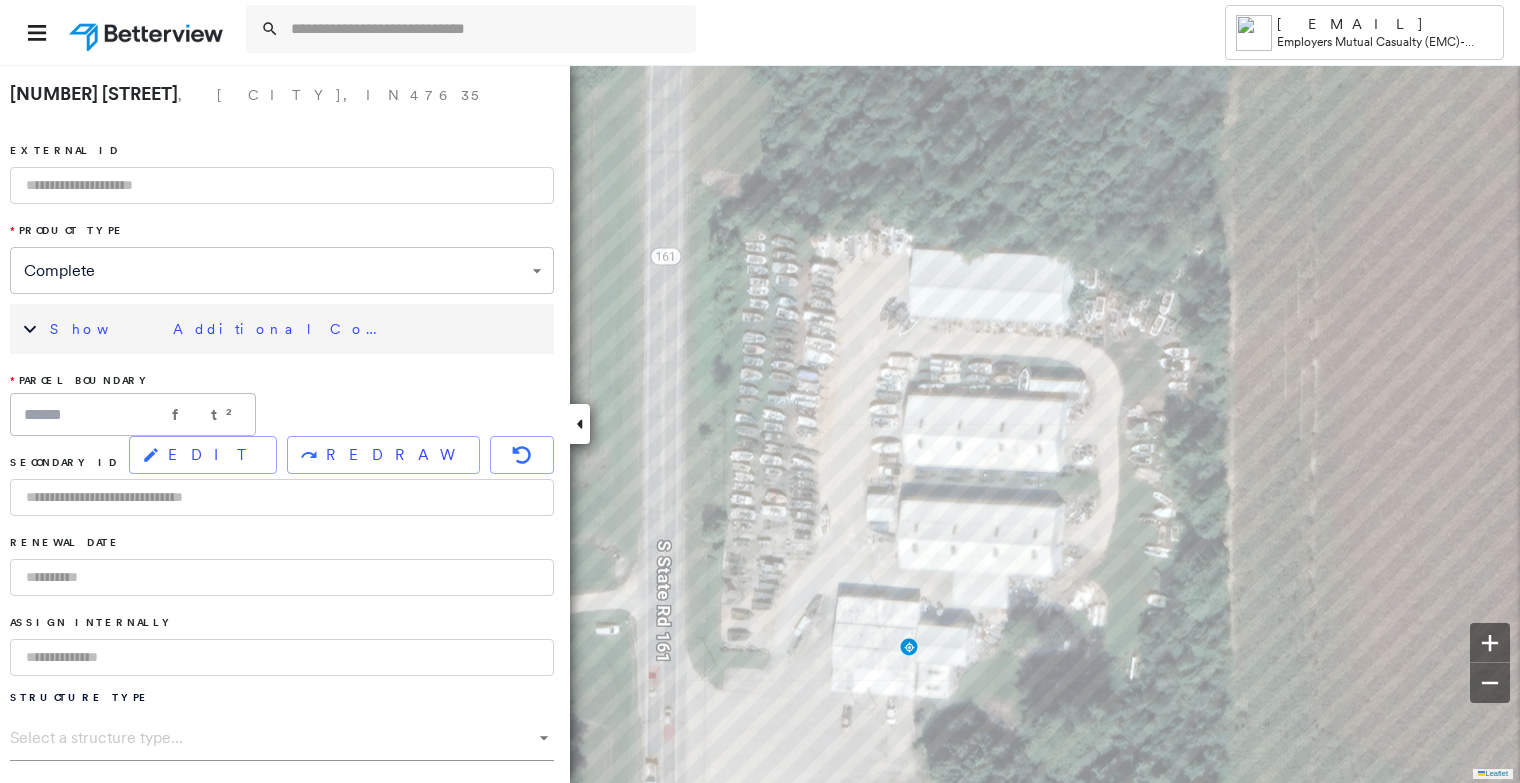 scroll, scrollTop: 1256, scrollLeft: 0, axis: vertical 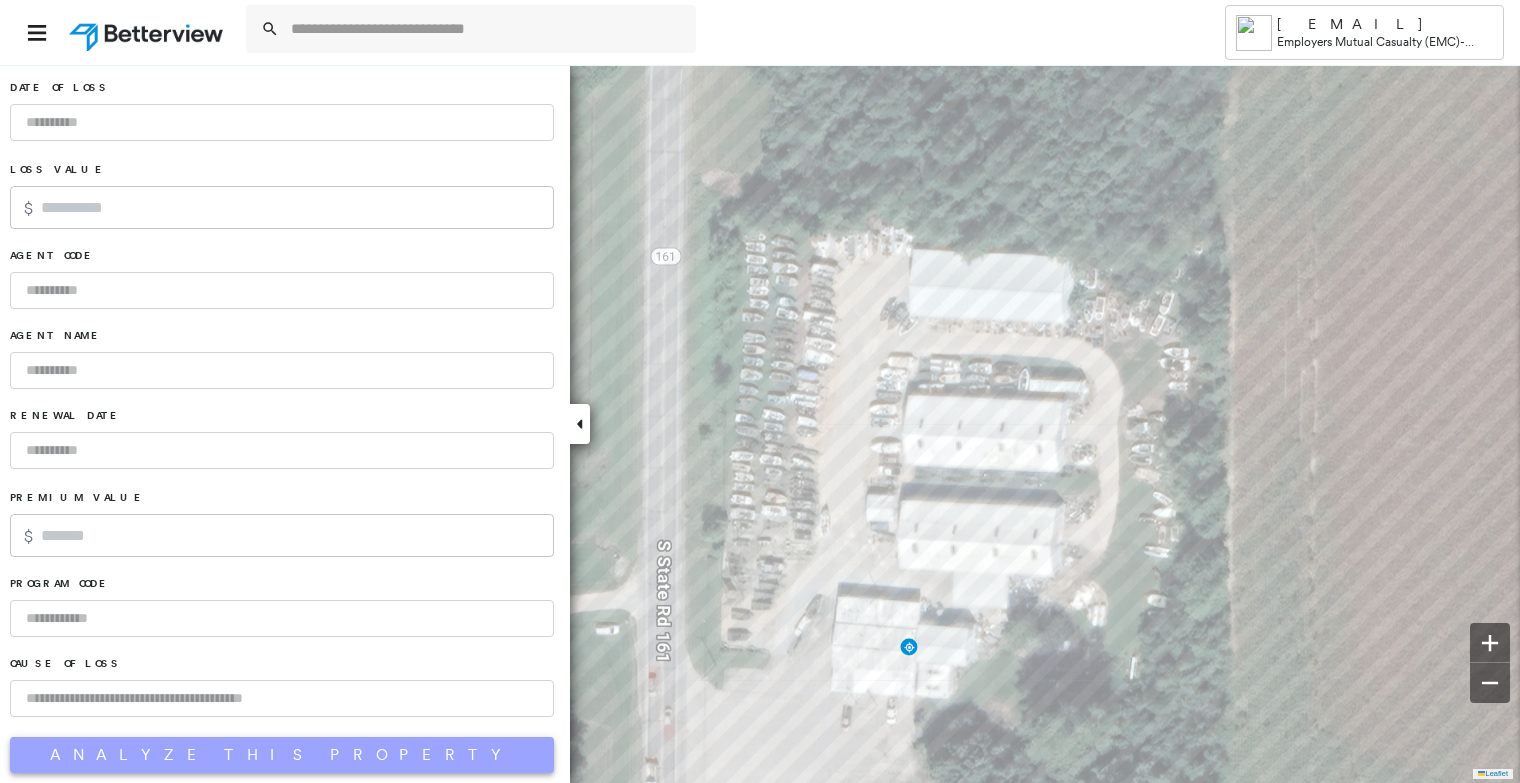 click on "Analyze This Property" at bounding box center [282, 755] 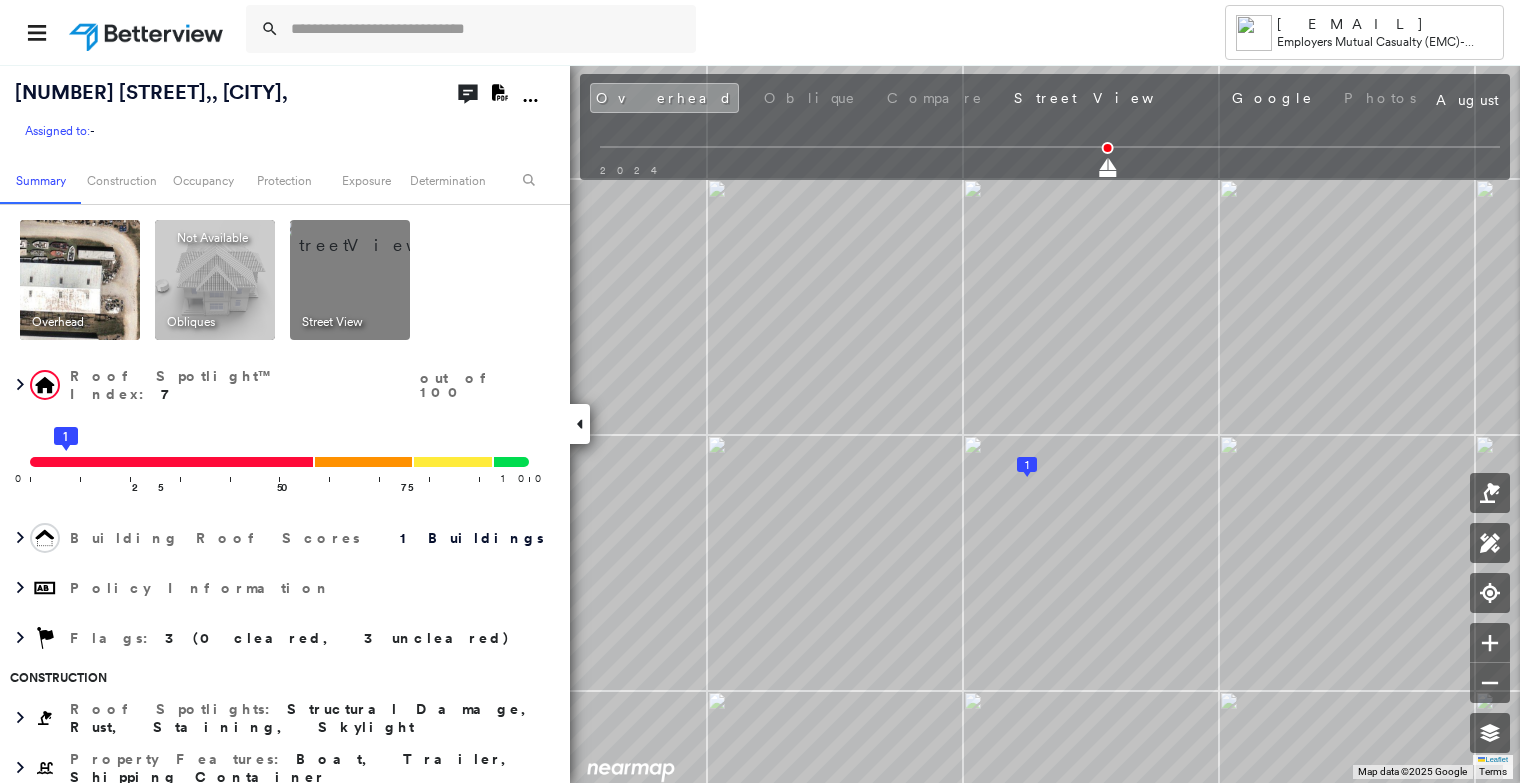 click on "Download PDF Report" 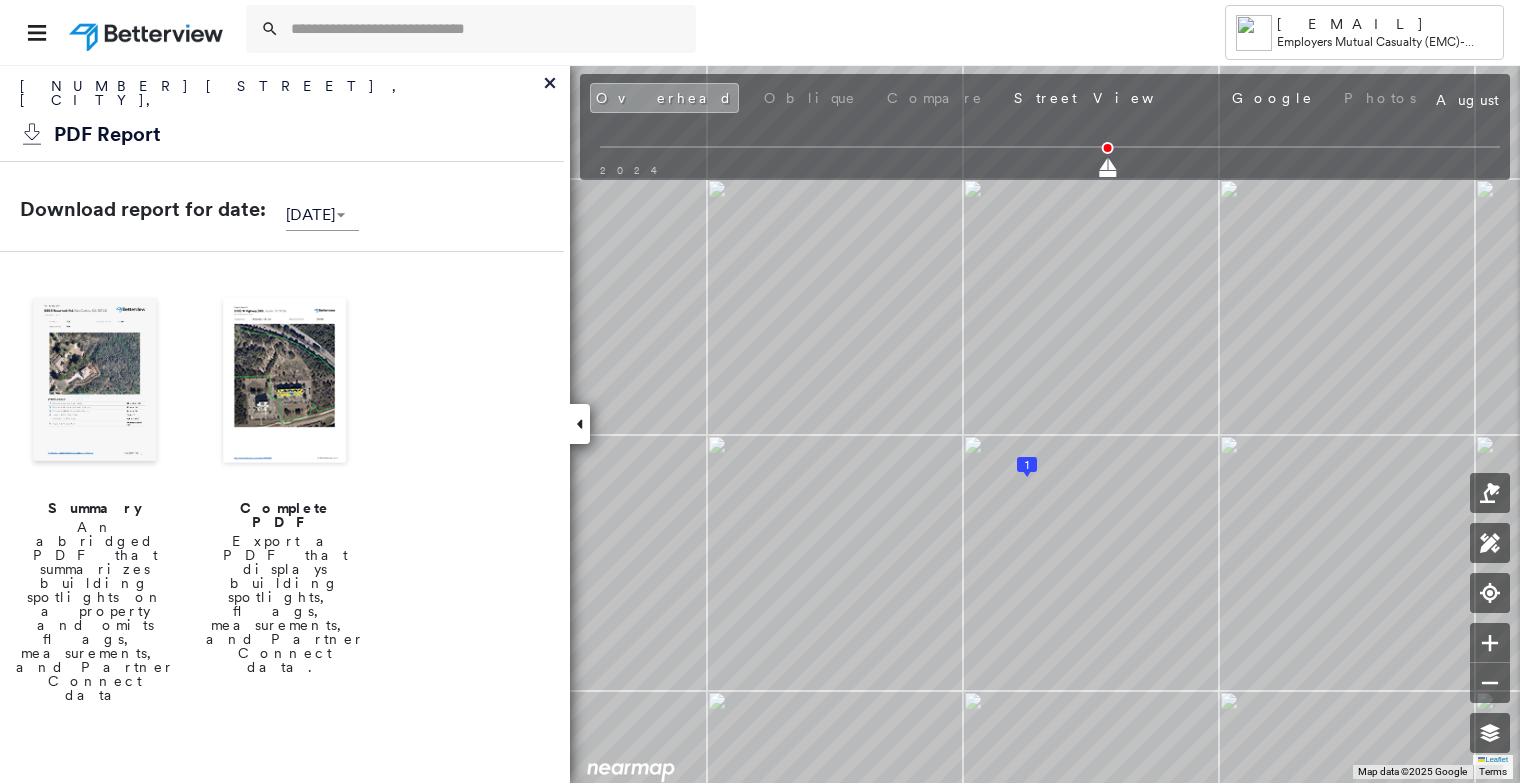 click on "An abridged PDF that summarizes building spotlights on a property and omits flags, measurements, and Partner Connect data" at bounding box center [95, 611] 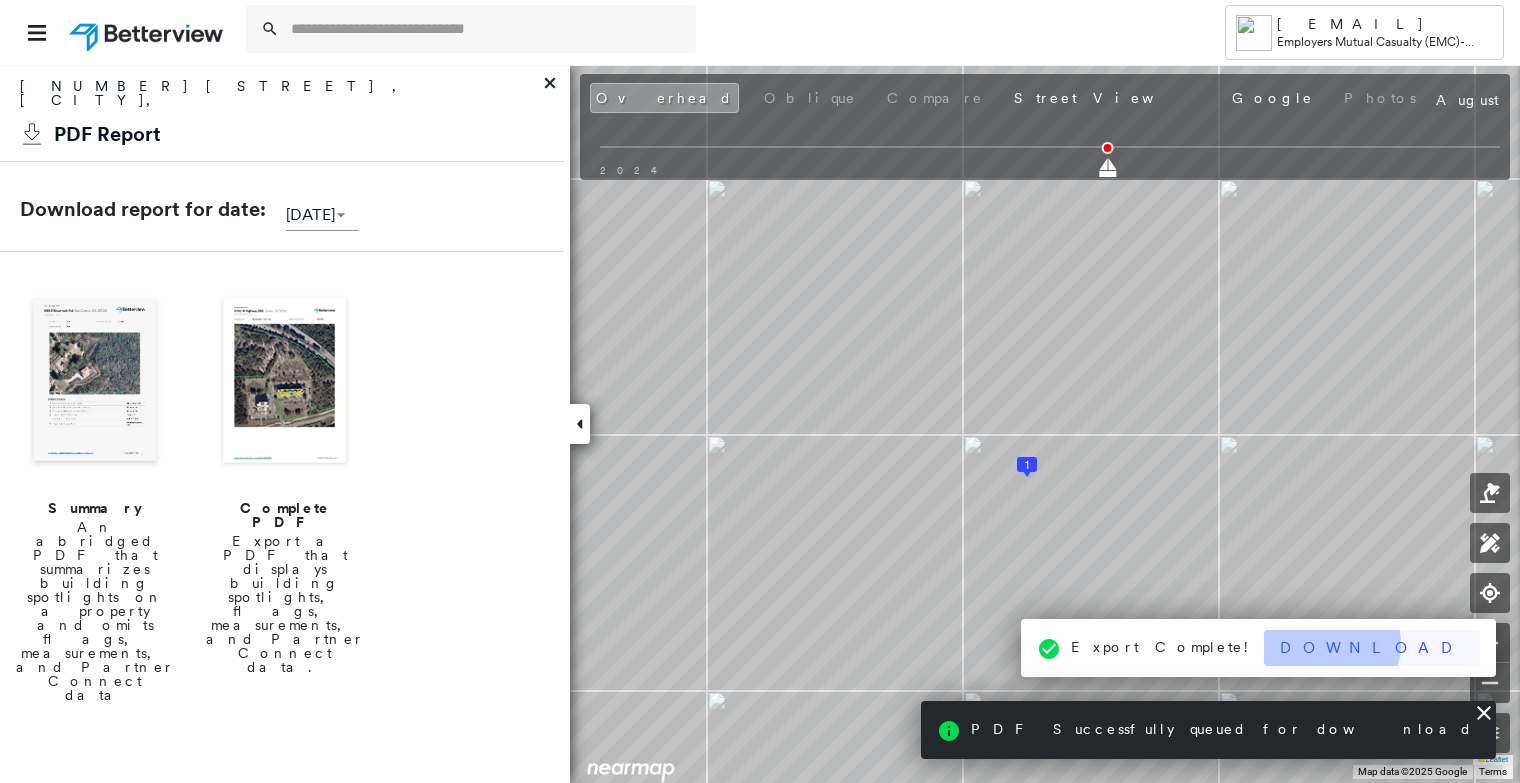 click on "Download" at bounding box center [1372, 648] 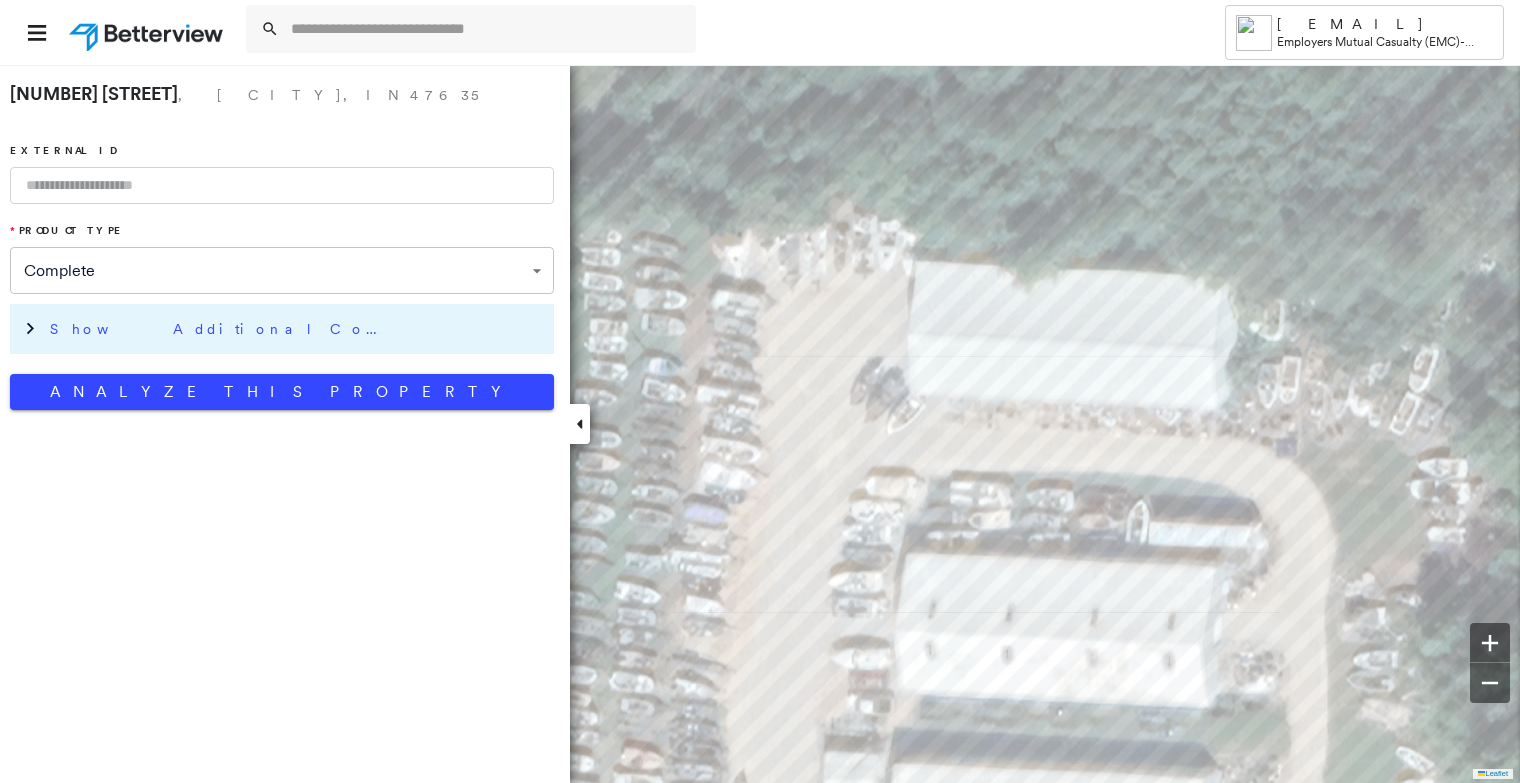 click on "Show Additional Company Data" at bounding box center (220, 329) 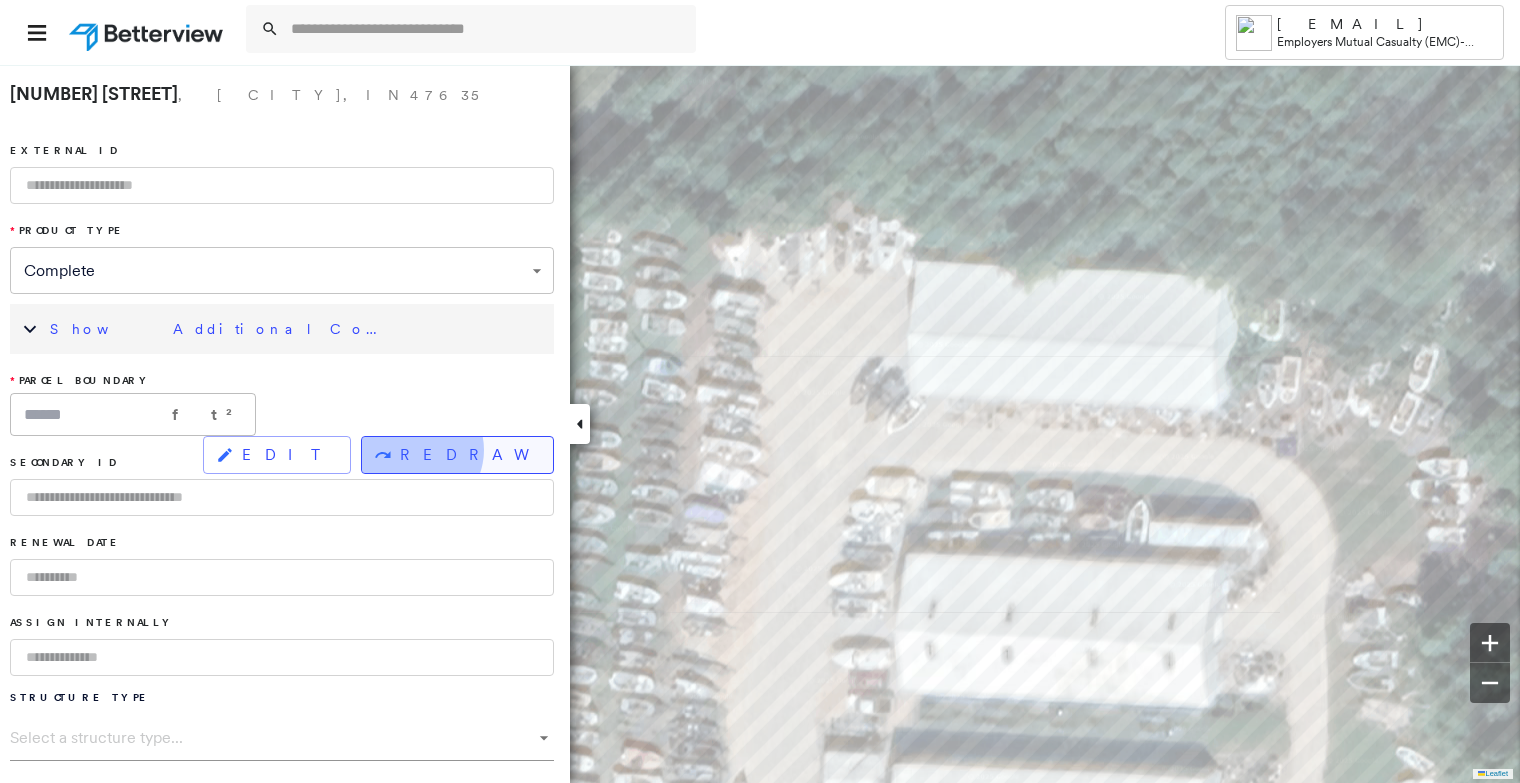click on "REDRAW" at bounding box center [468, 455] 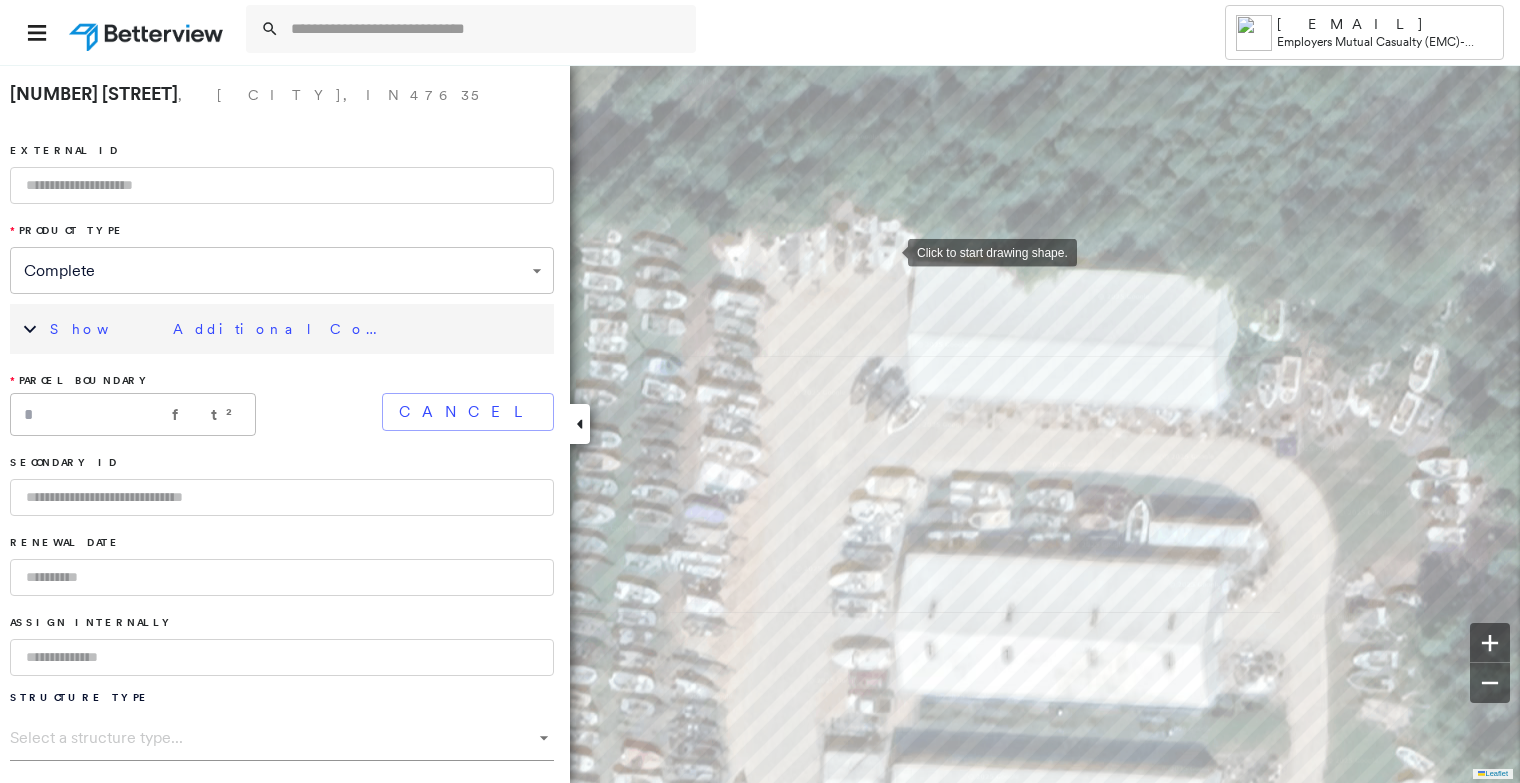 click at bounding box center [888, 251] 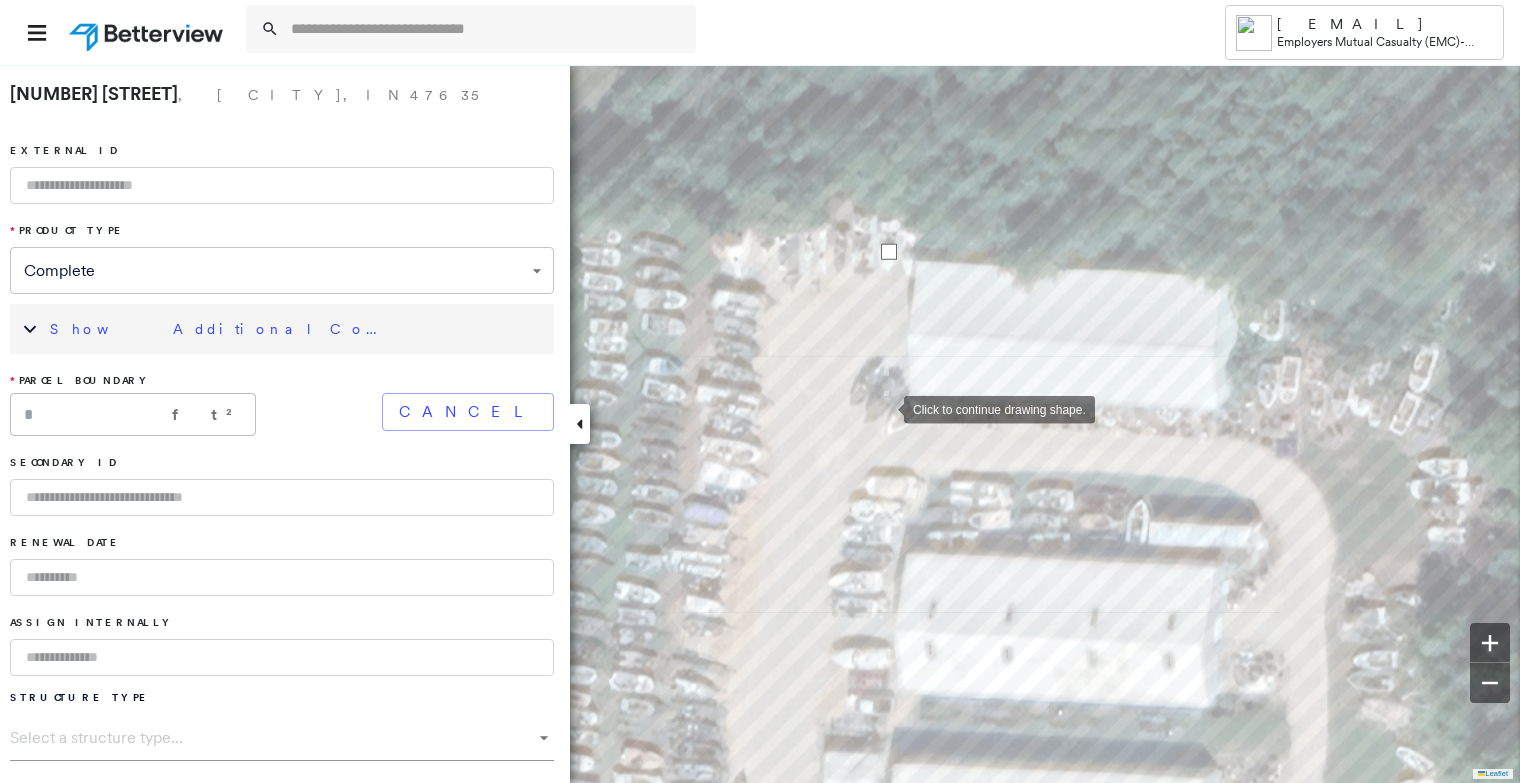 click at bounding box center (884, 408) 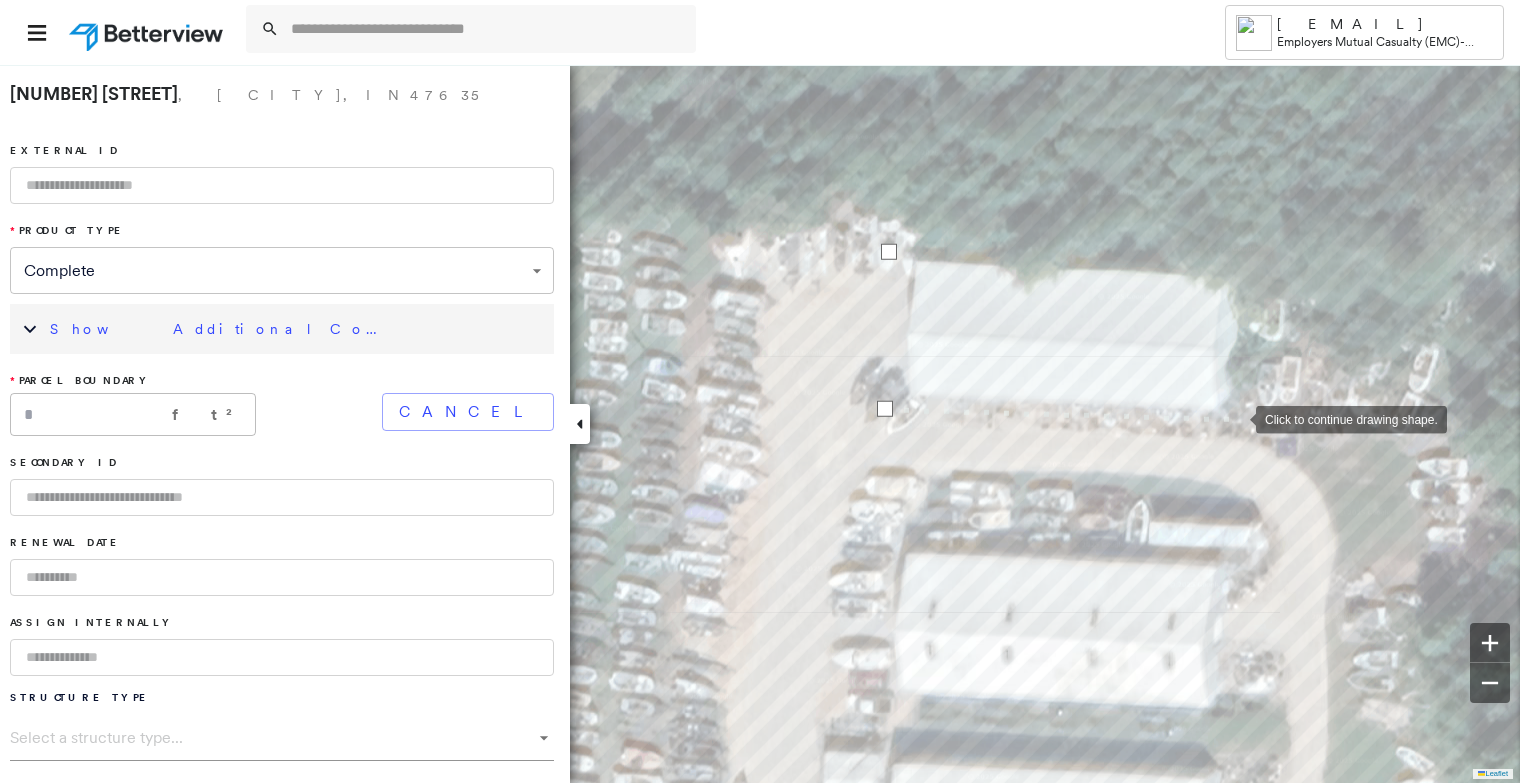 click at bounding box center [1236, 418] 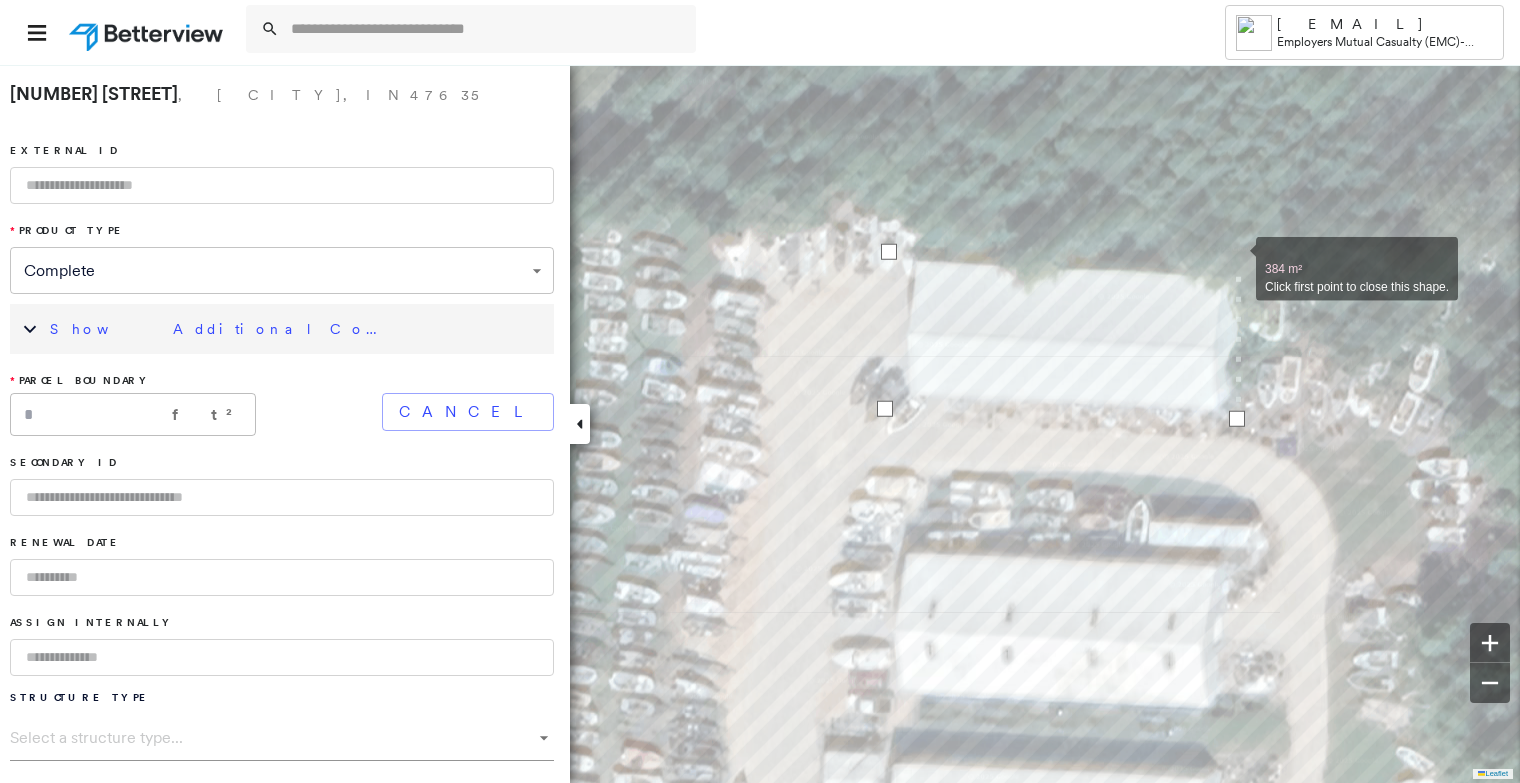 click at bounding box center (1236, 258) 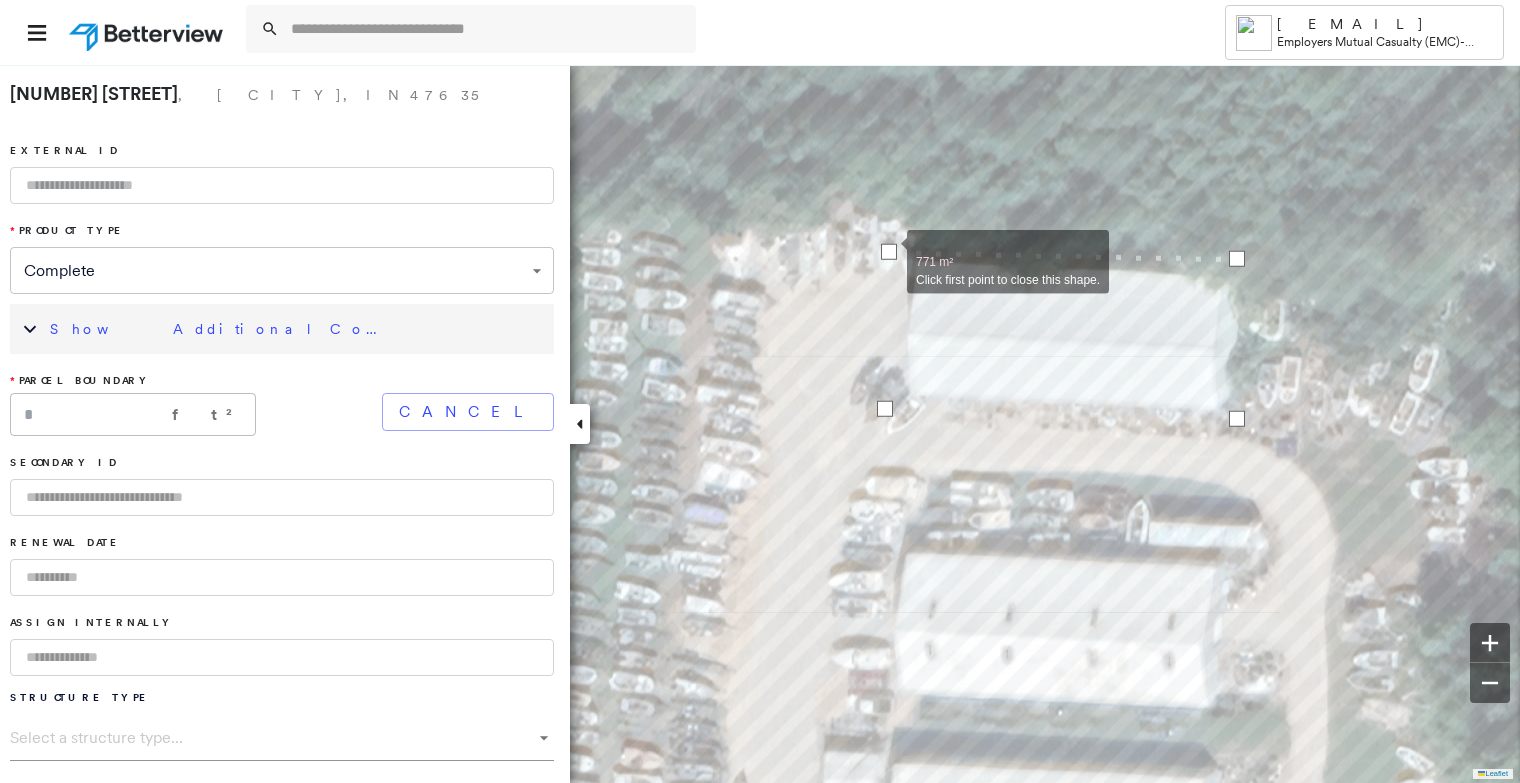 click at bounding box center (889, 252) 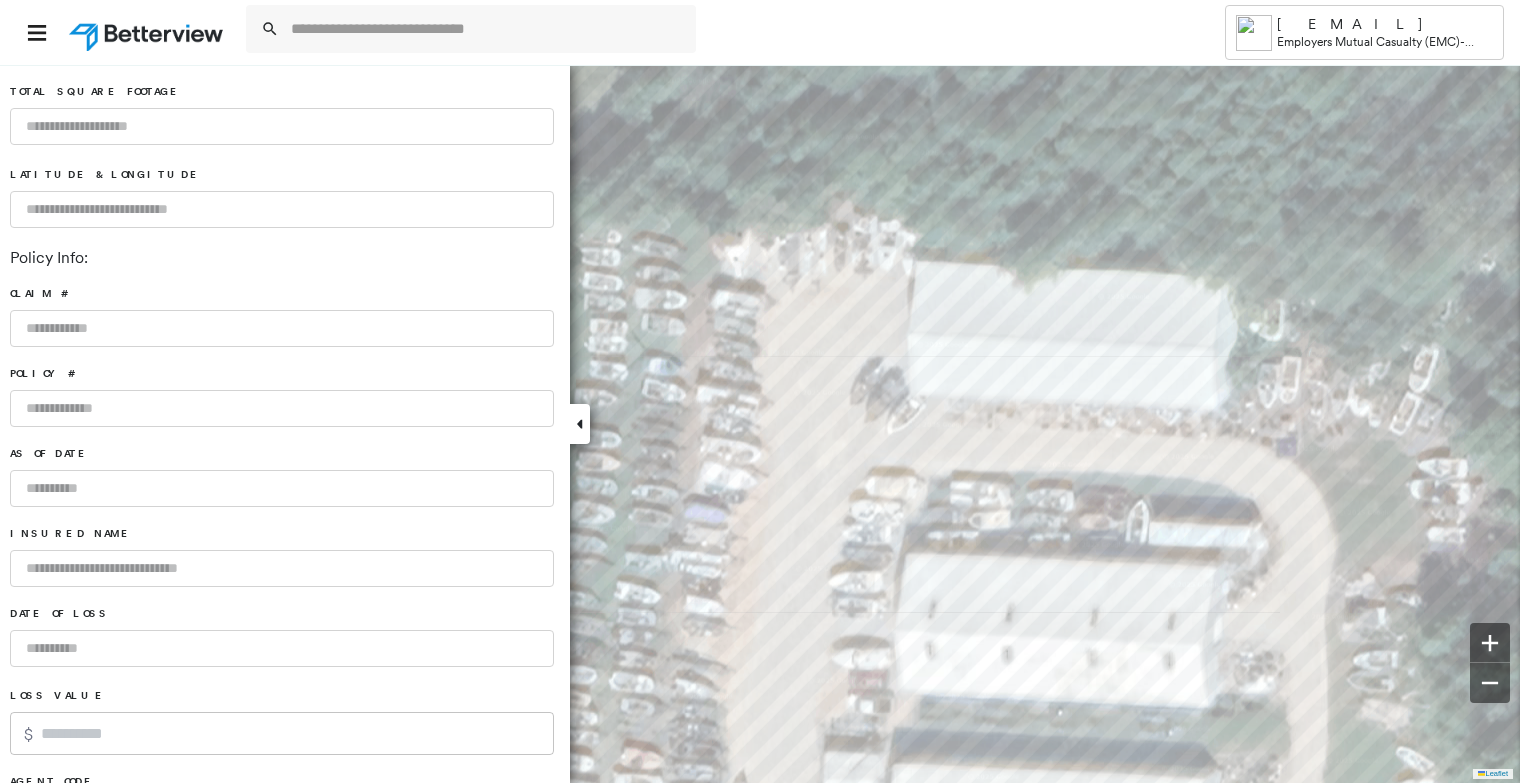 scroll, scrollTop: 1256, scrollLeft: 0, axis: vertical 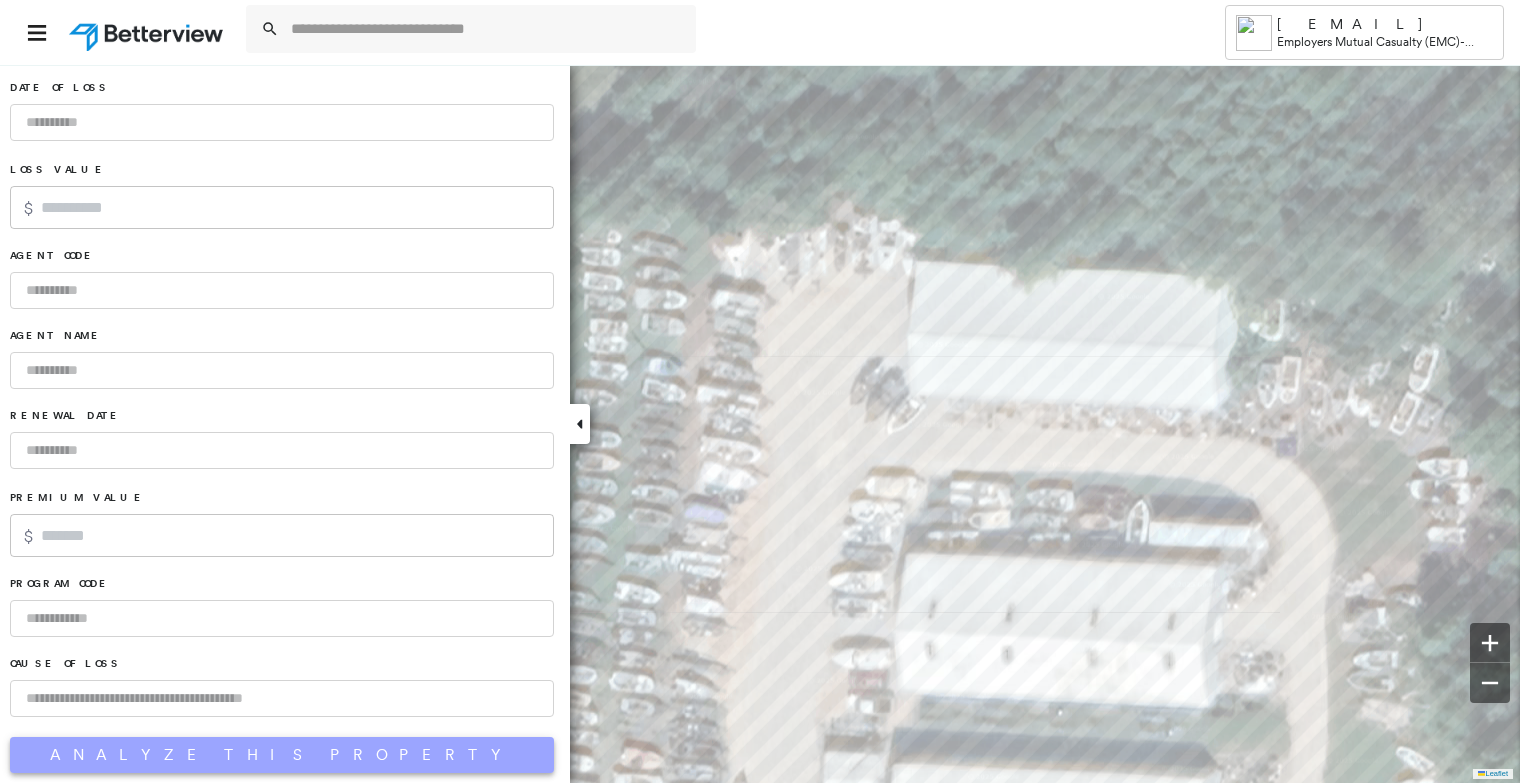 click on "Analyze This Property" at bounding box center [282, 755] 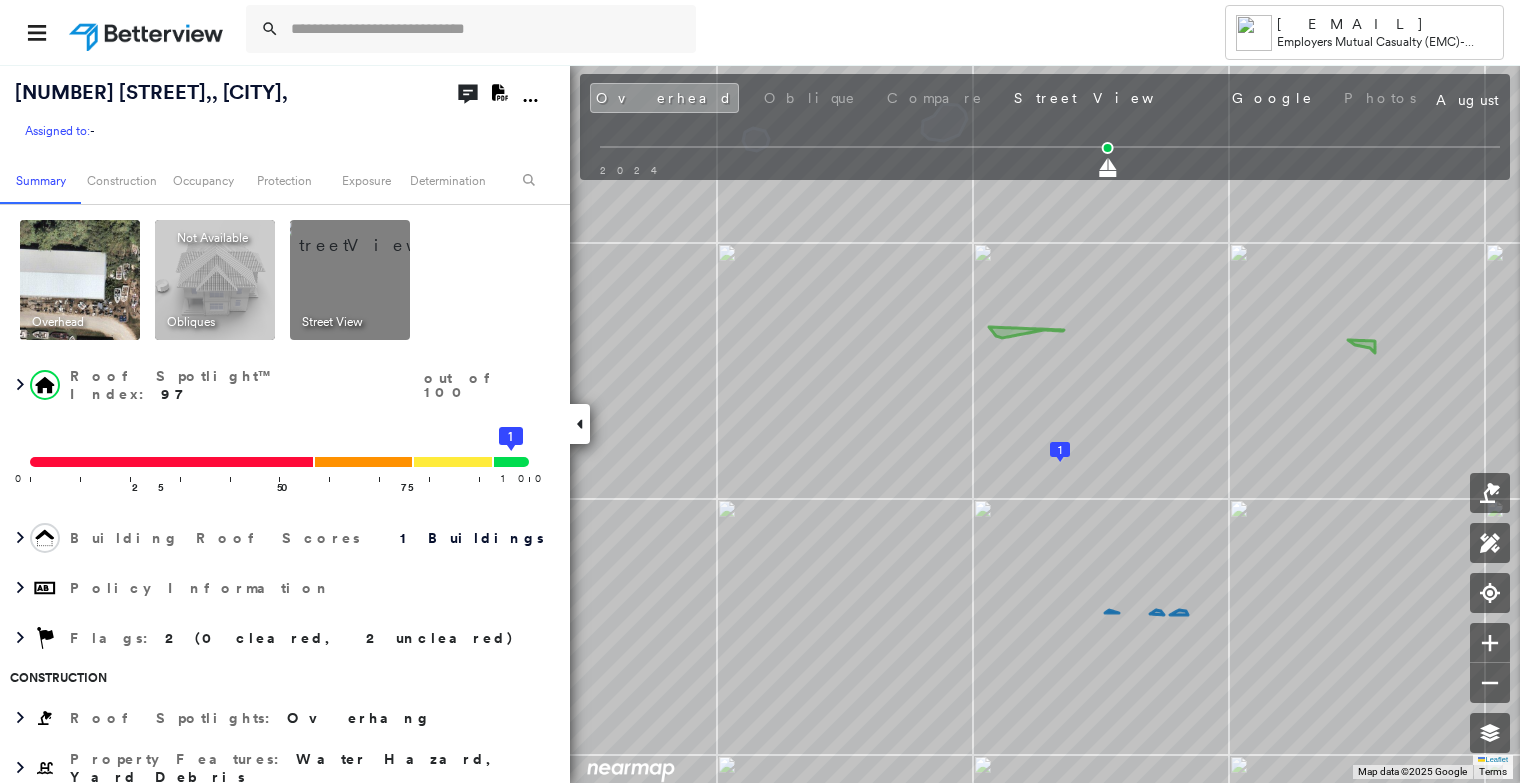 click on "Download PDF Report" 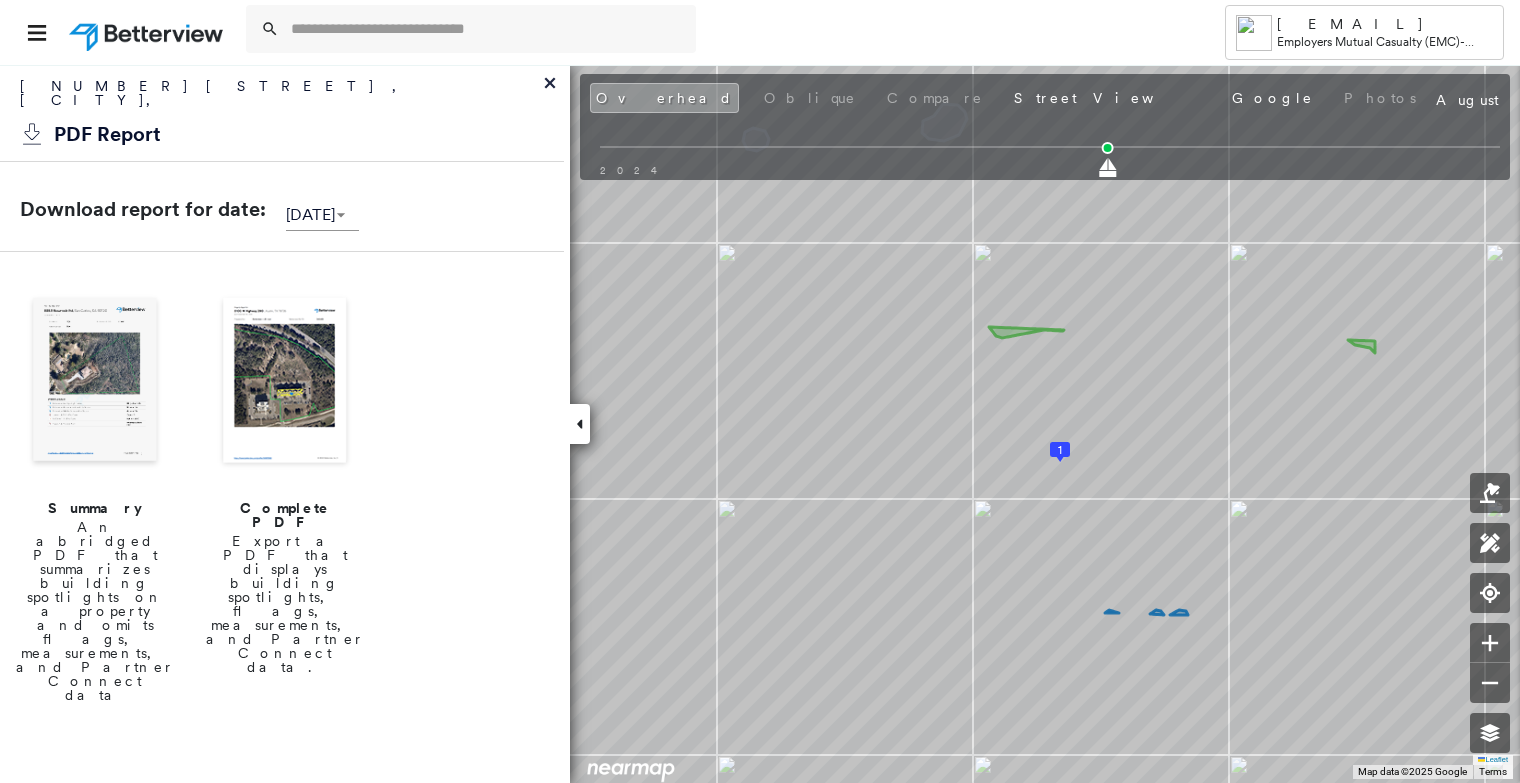 click on "An abridged PDF that summarizes building spotlights on a property and omits flags, measurements, and Partner Connect data" at bounding box center [95, 611] 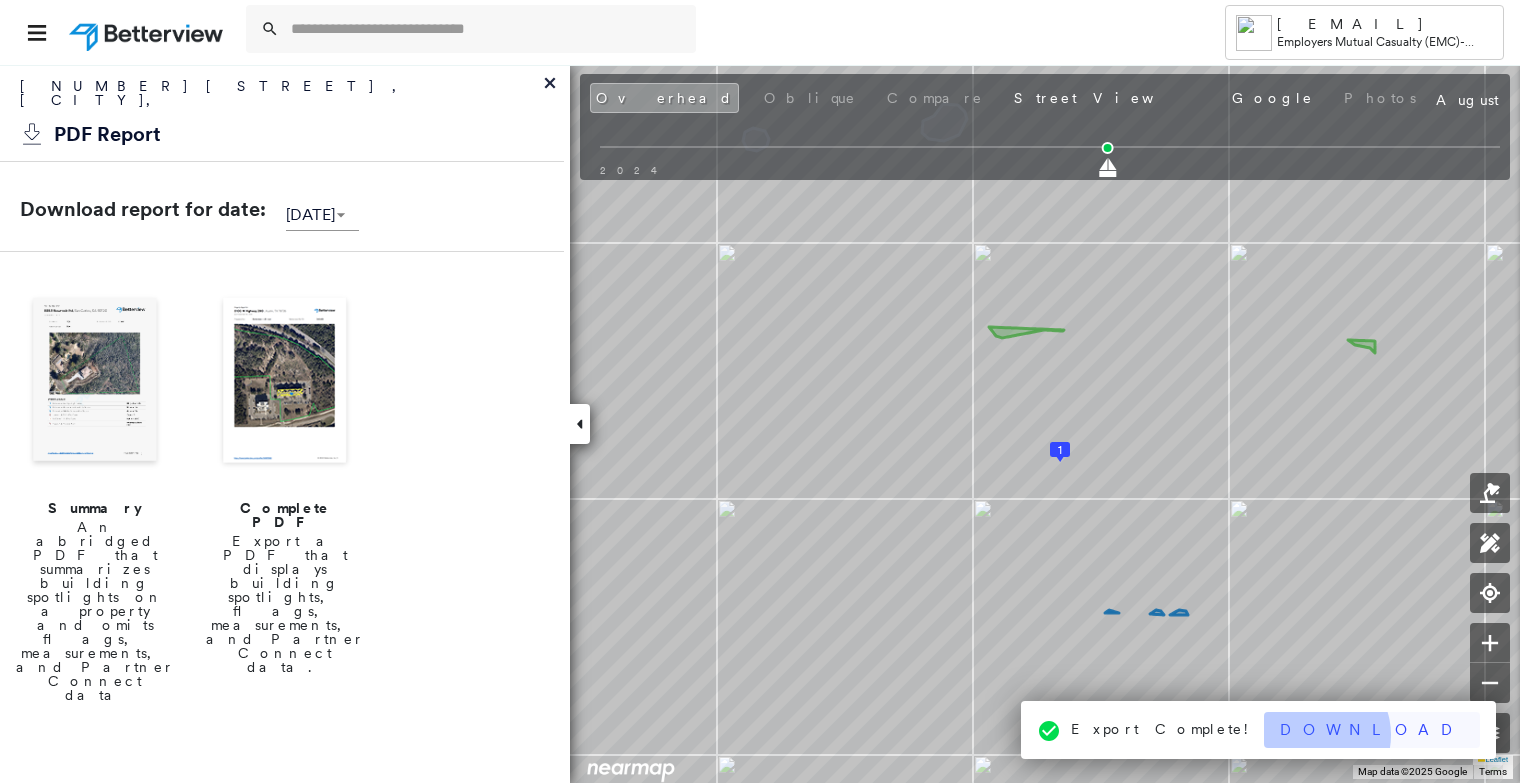 click on "Download" at bounding box center [1372, 730] 